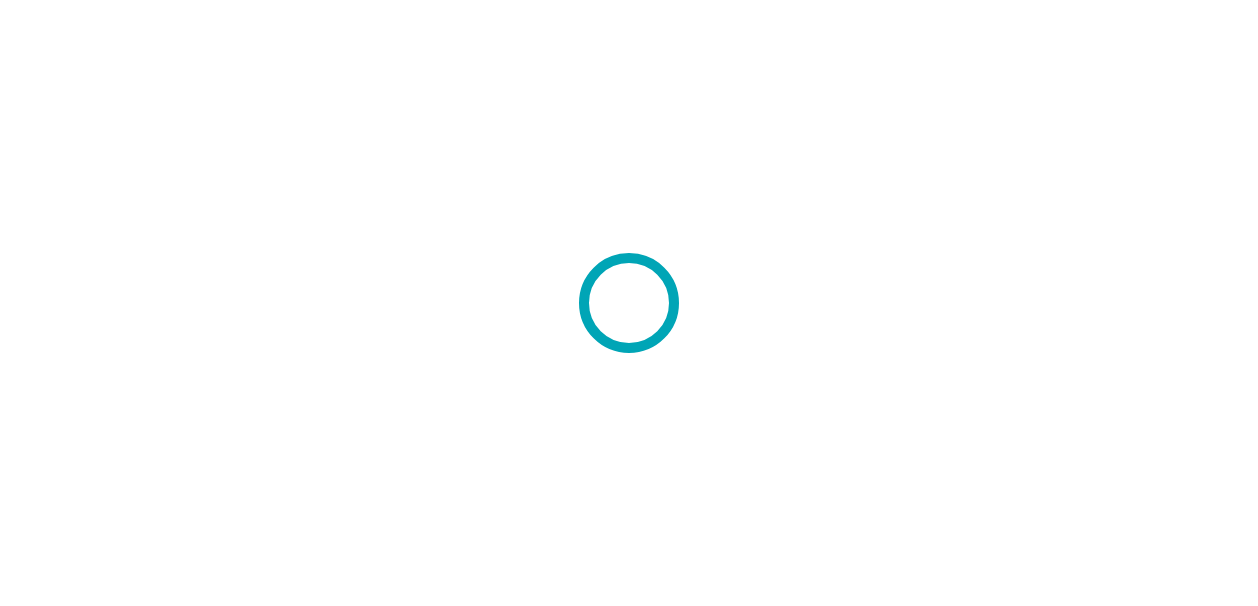 scroll, scrollTop: 0, scrollLeft: 0, axis: both 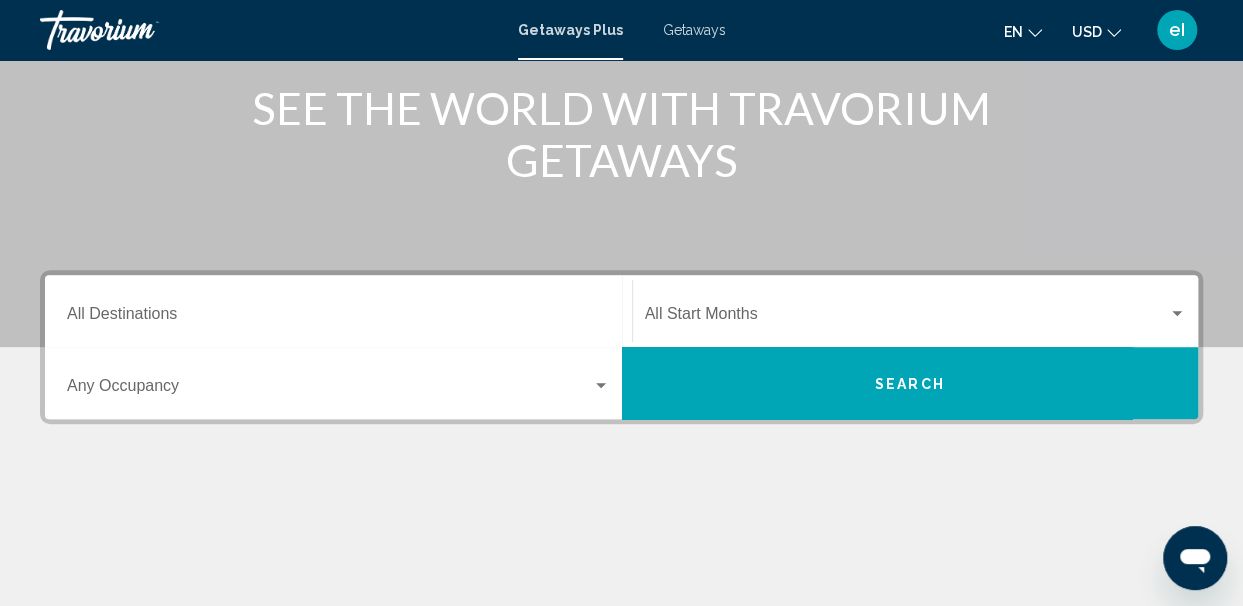 click on "Destination All Destinations" at bounding box center (338, 318) 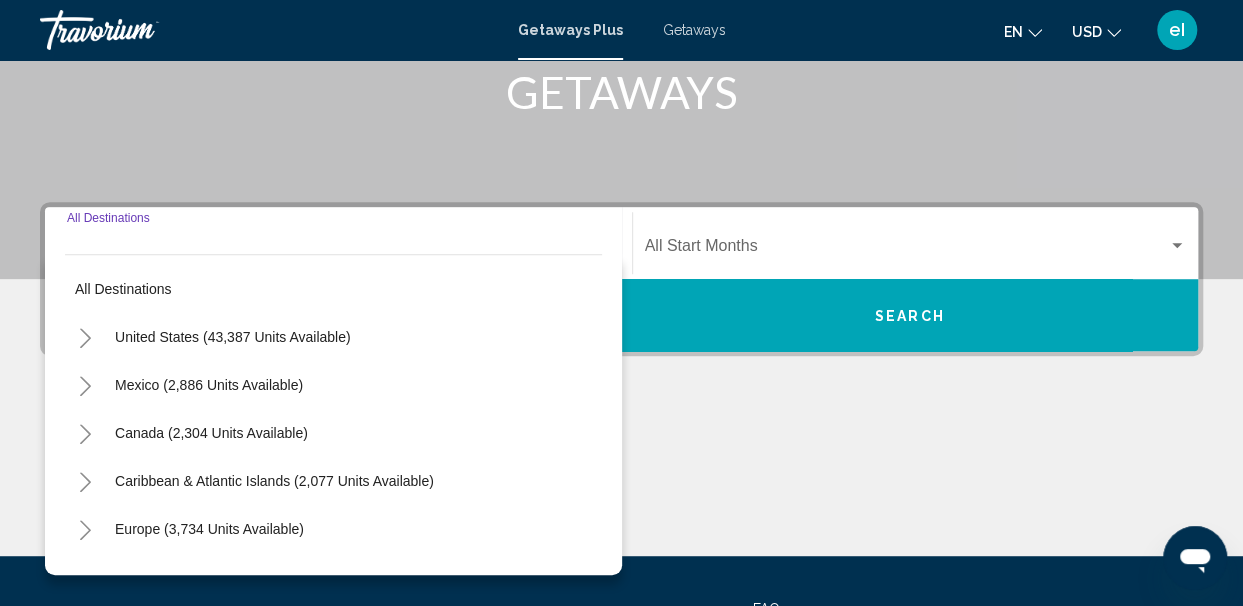 scroll, scrollTop: 458, scrollLeft: 0, axis: vertical 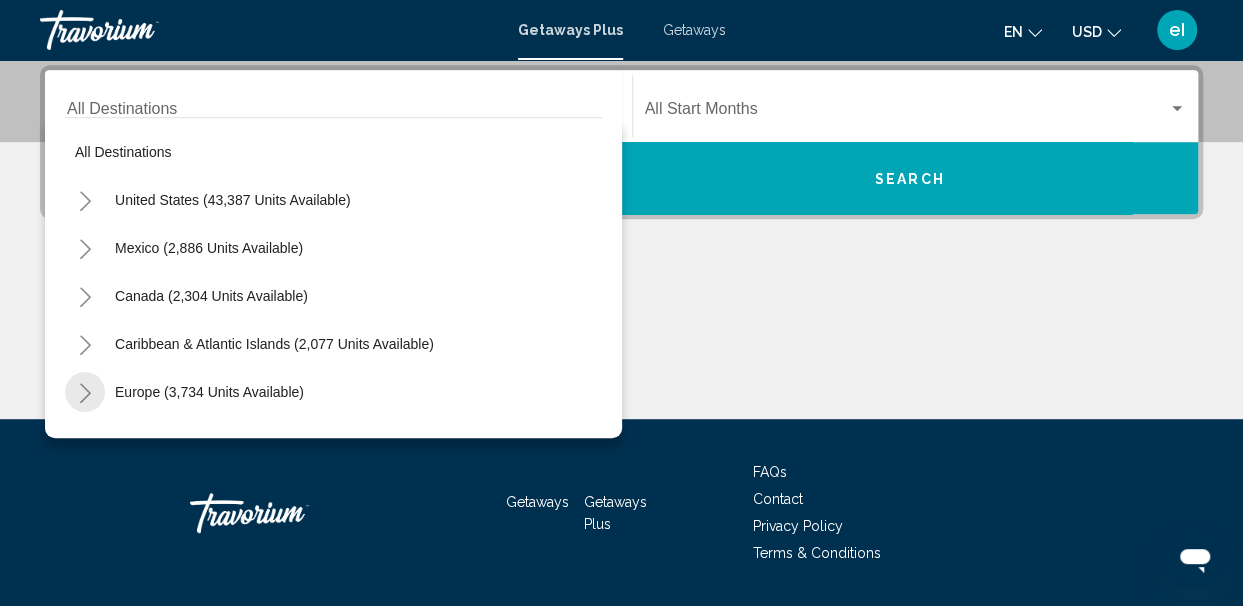 click 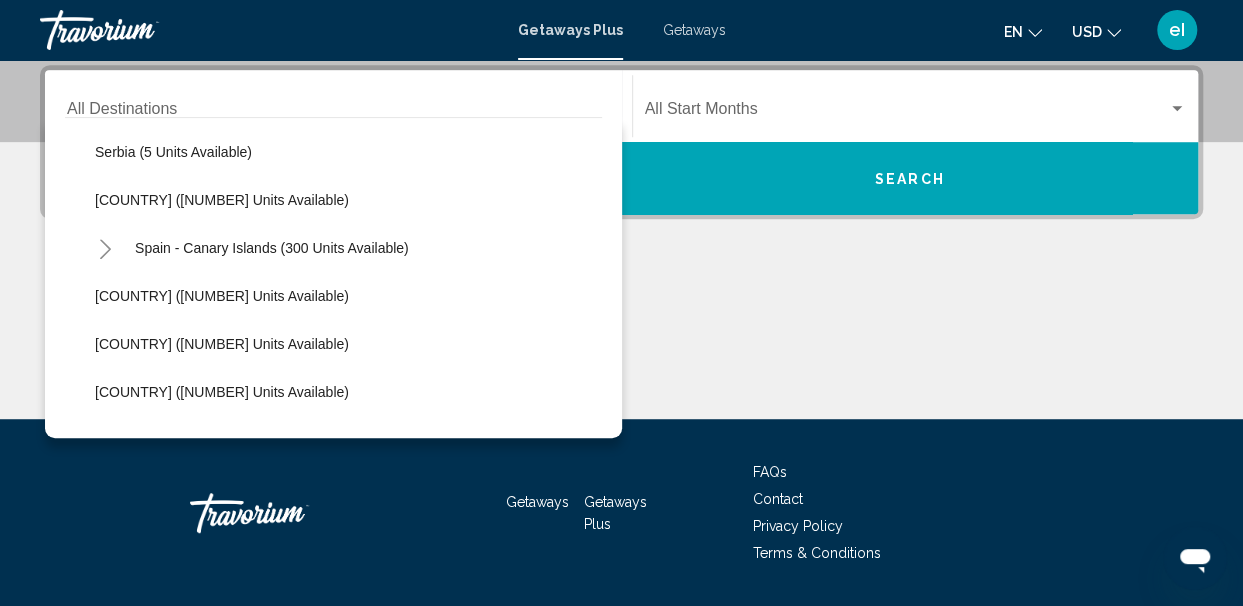 scroll, scrollTop: 680, scrollLeft: 0, axis: vertical 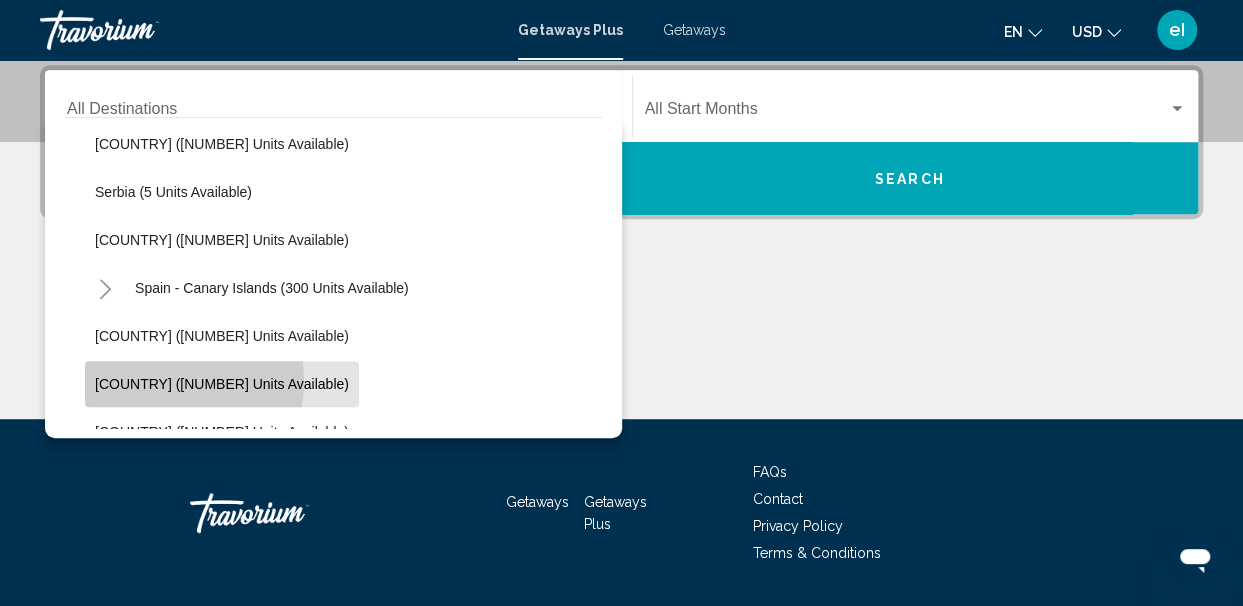 click on "[COUNTRY] ([NUMBER] units available)" 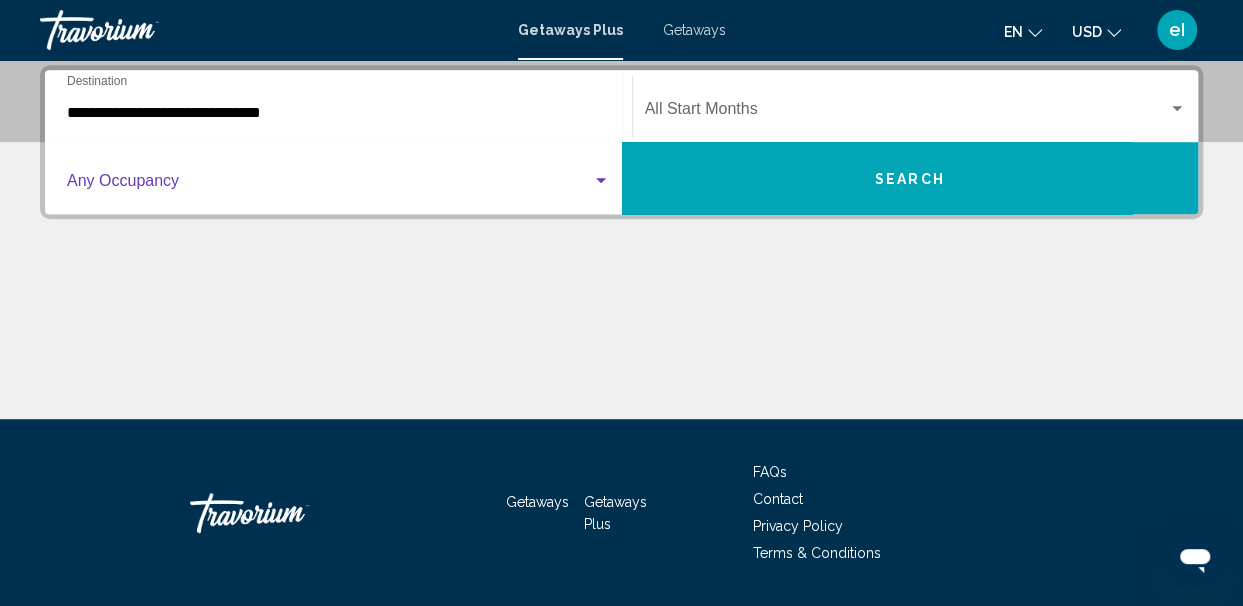 click at bounding box center [601, 181] 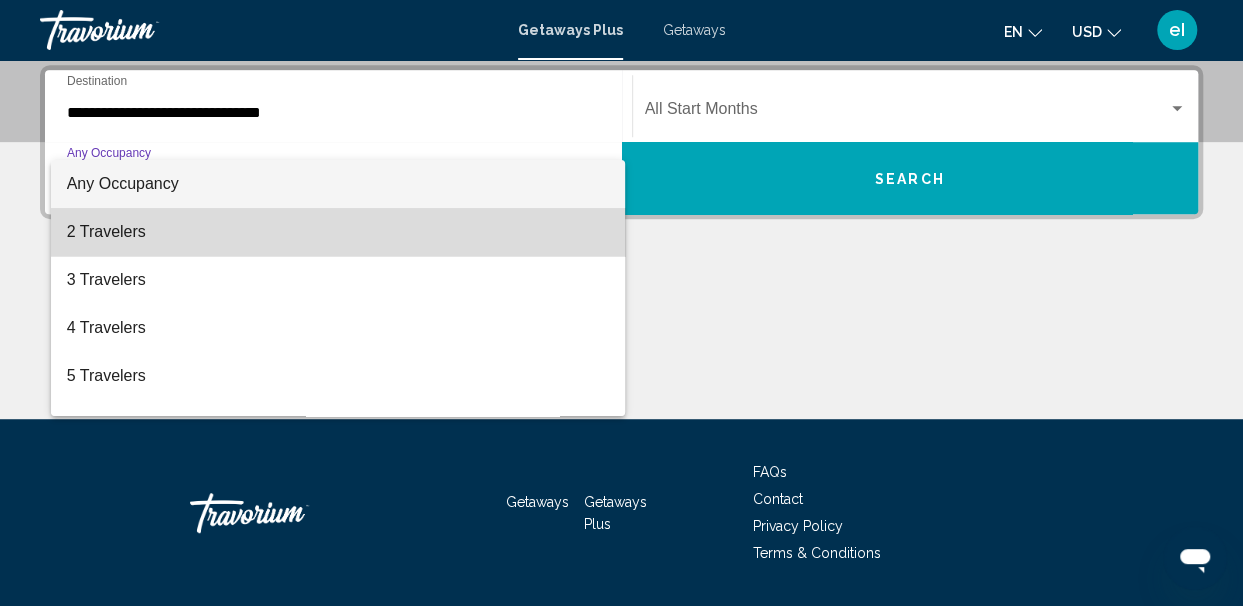 click on "2 Travelers" at bounding box center [338, 232] 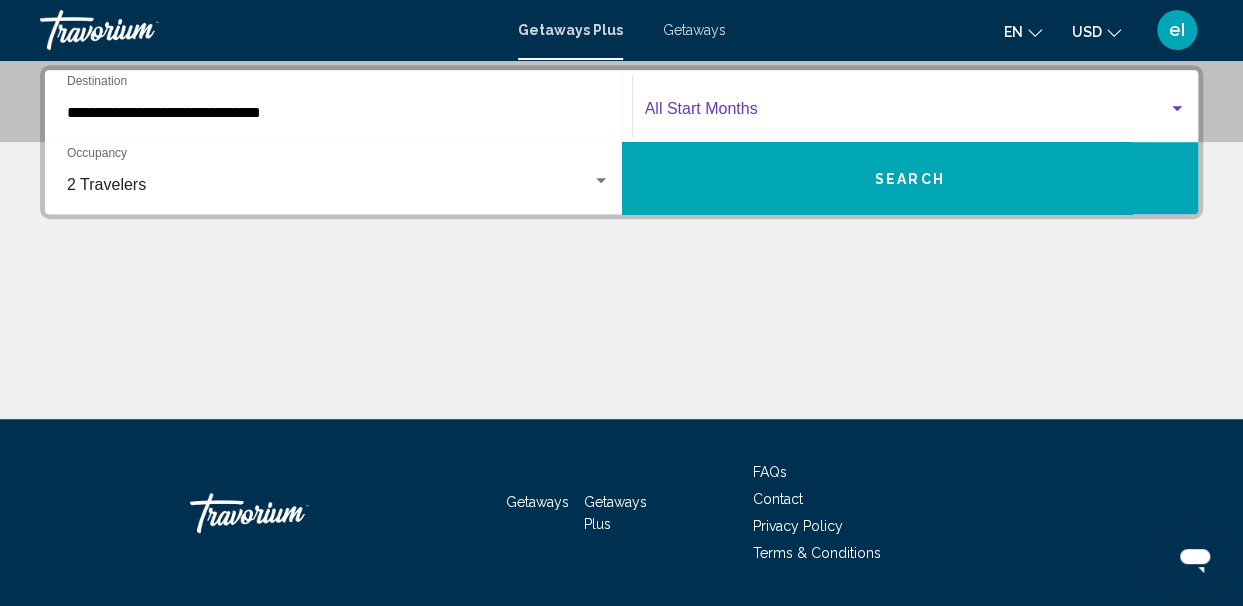 click at bounding box center (907, 113) 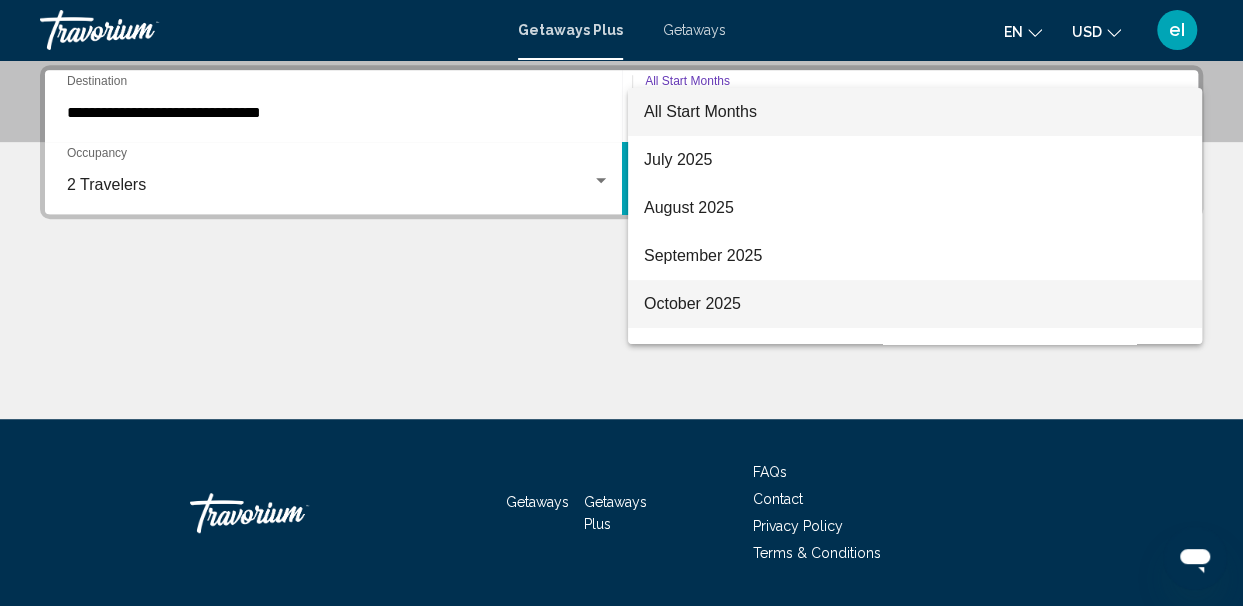 click on "October 2025" at bounding box center (915, 304) 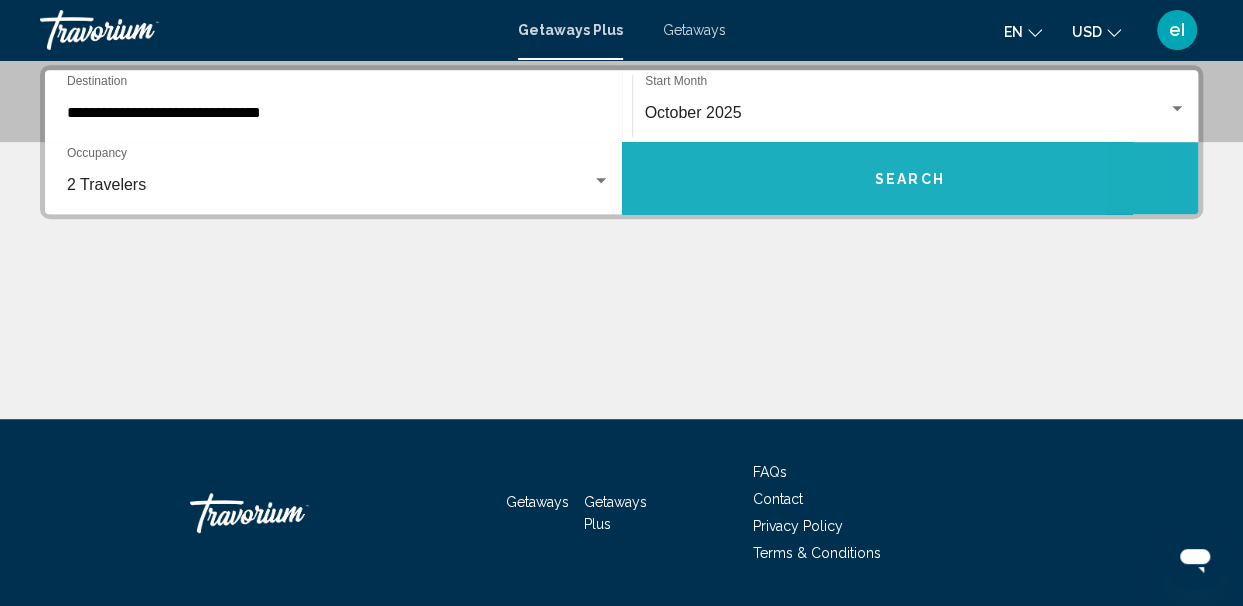 click on "Search" at bounding box center (910, 178) 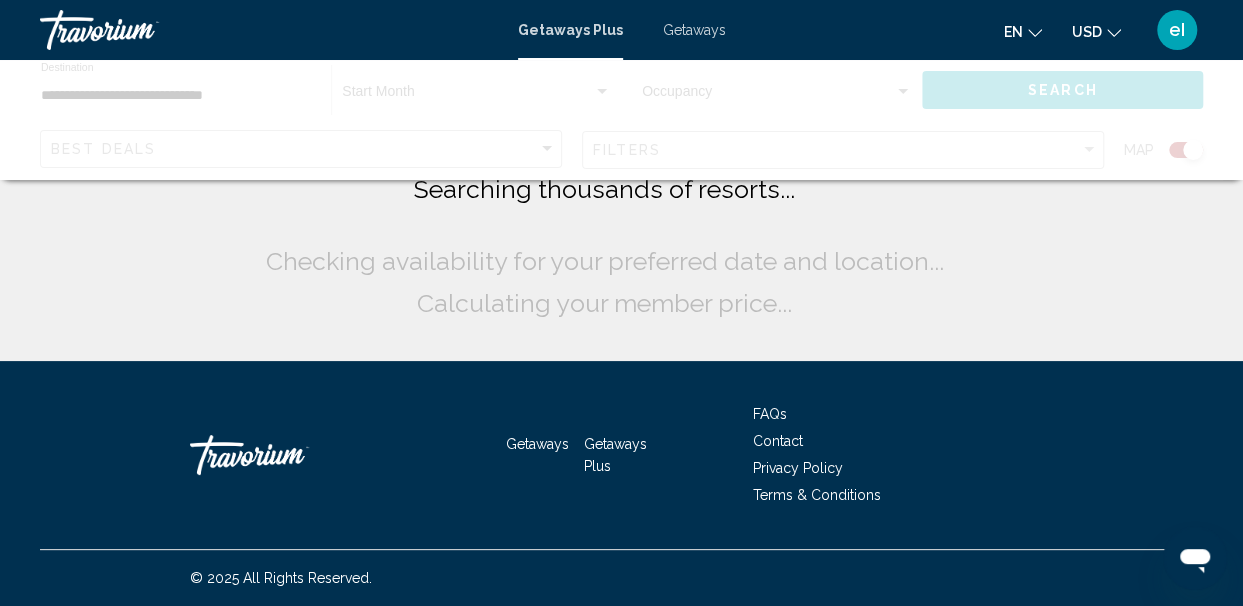 scroll, scrollTop: 0, scrollLeft: 0, axis: both 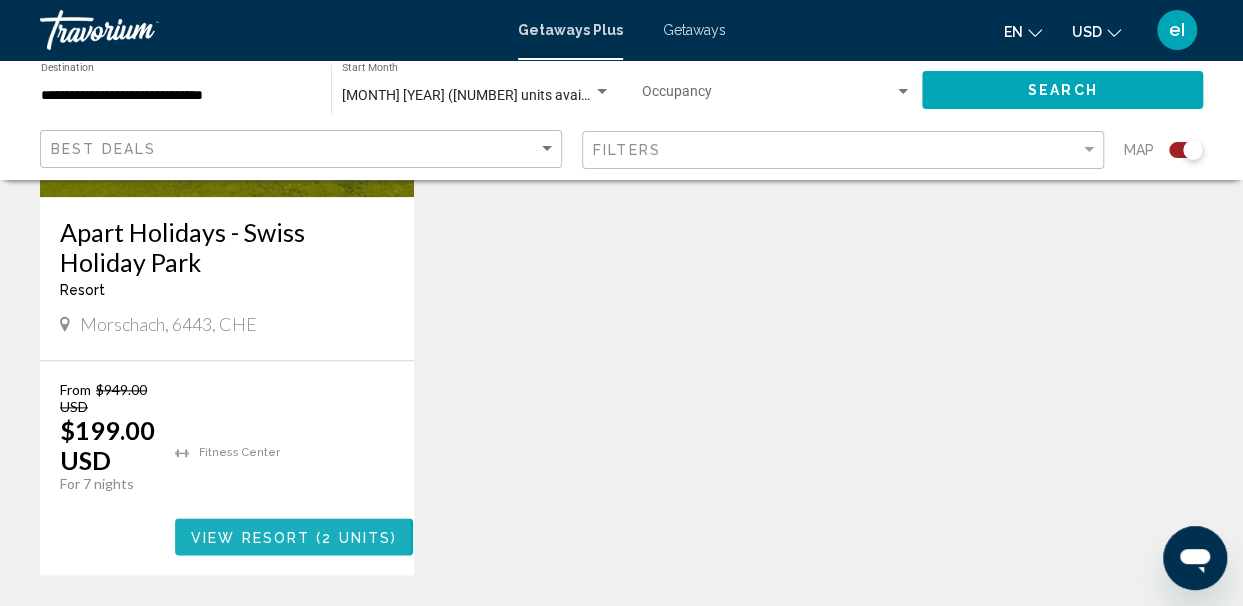 click on "View Resort" at bounding box center (250, 537) 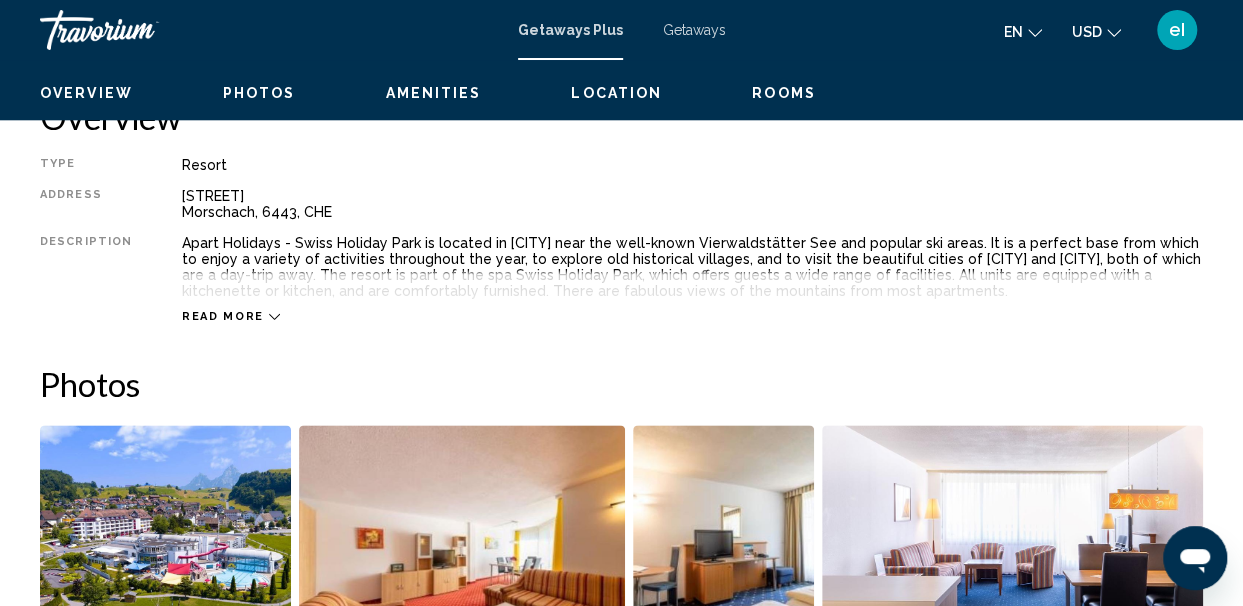 scroll, scrollTop: 232, scrollLeft: 0, axis: vertical 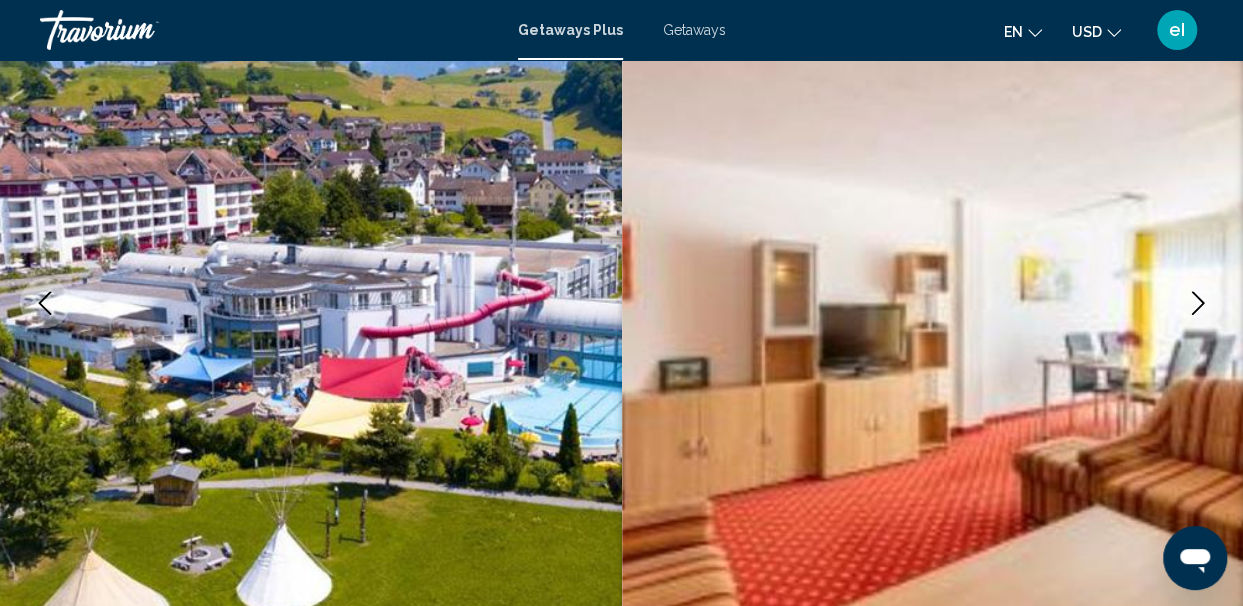 click 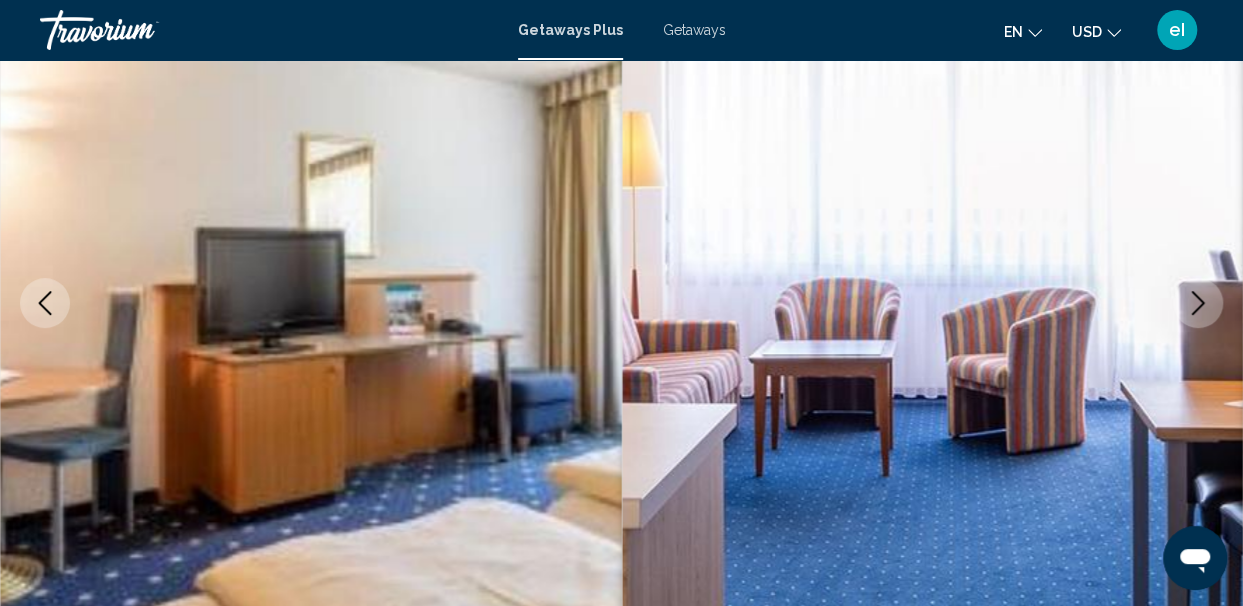 click 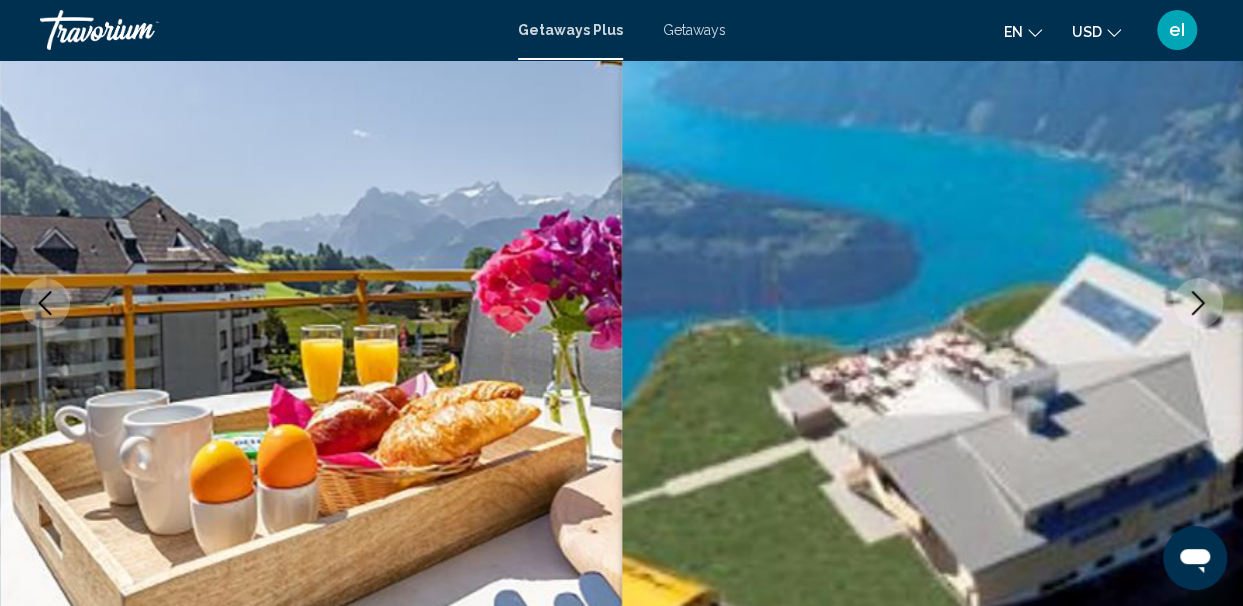 click 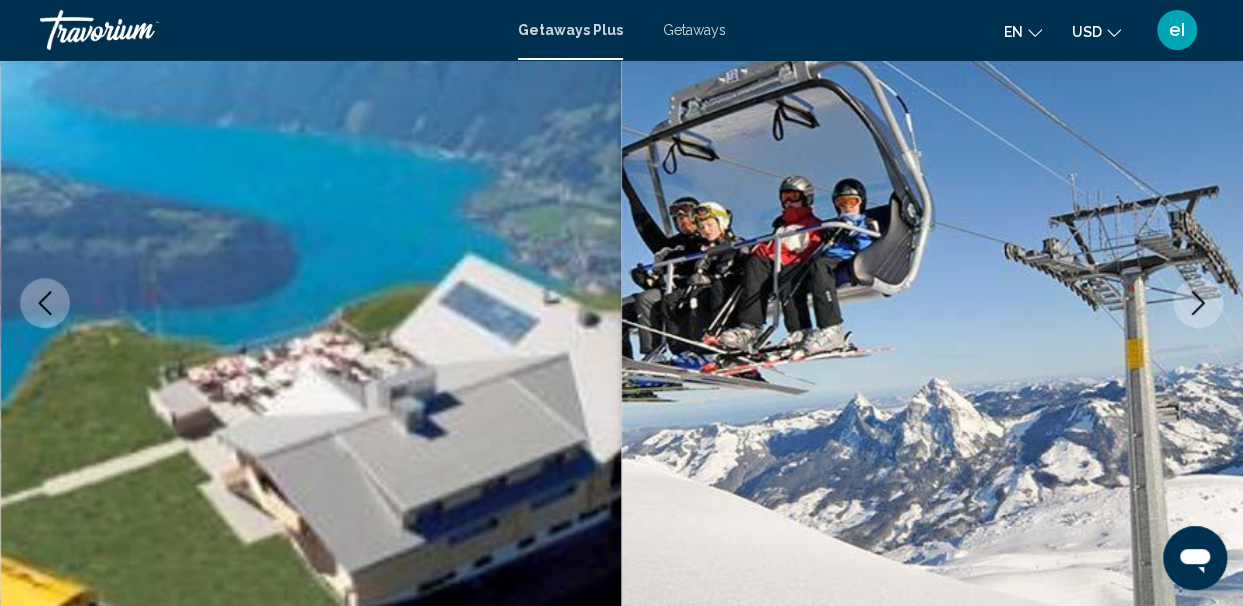 click 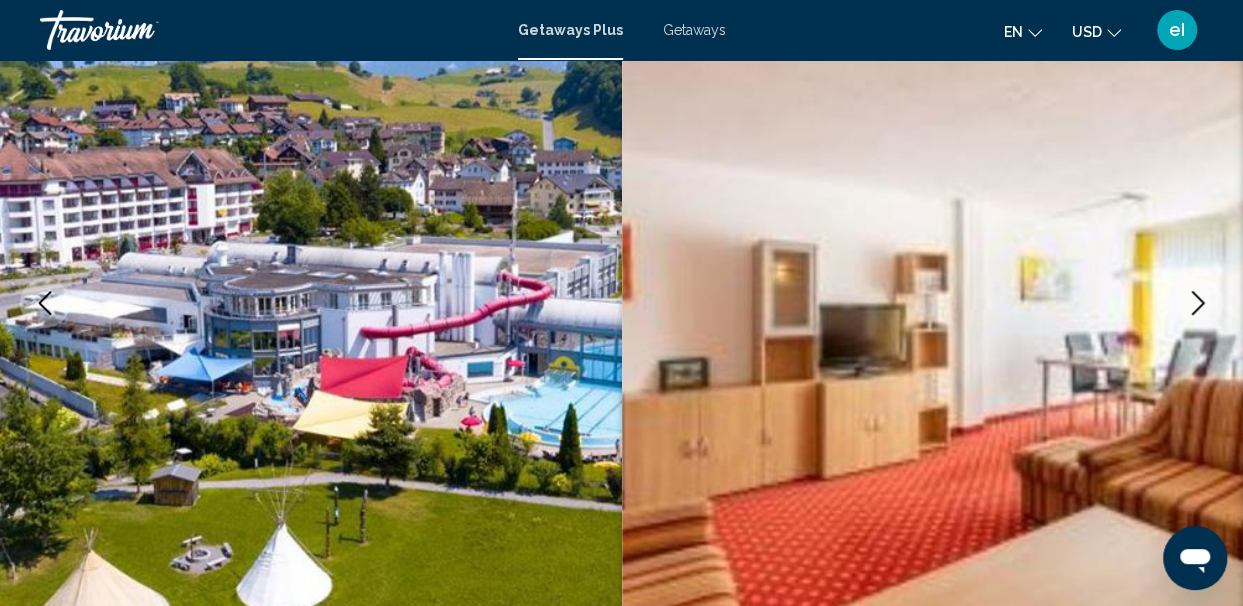 scroll, scrollTop: 0, scrollLeft: 0, axis: both 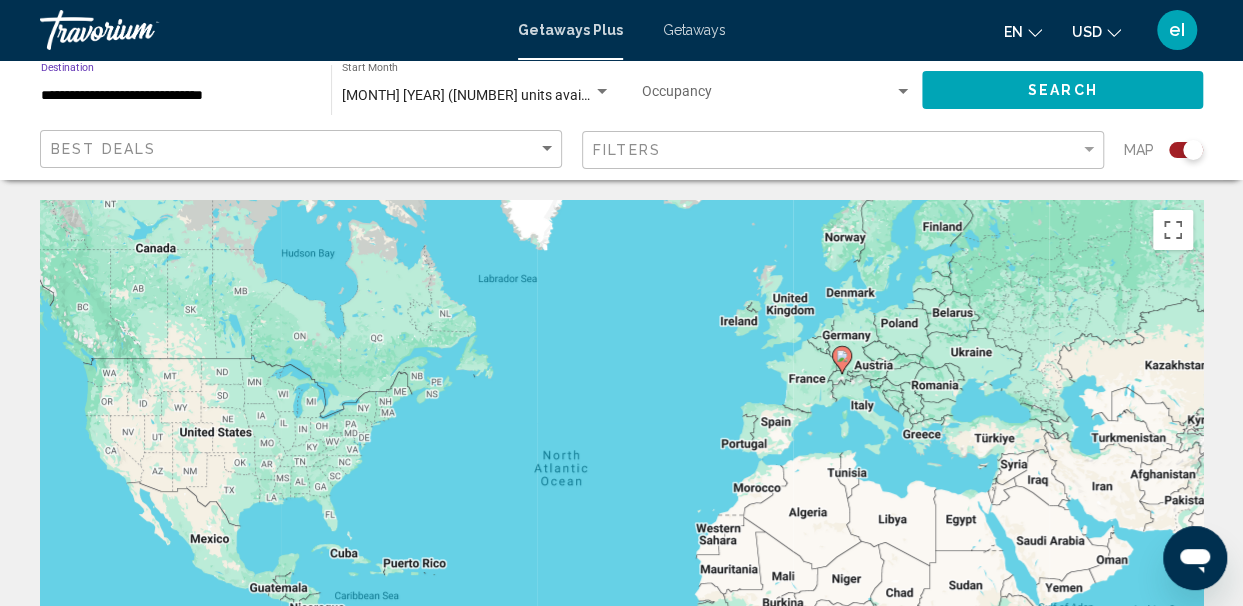 click on "**********" at bounding box center [176, 96] 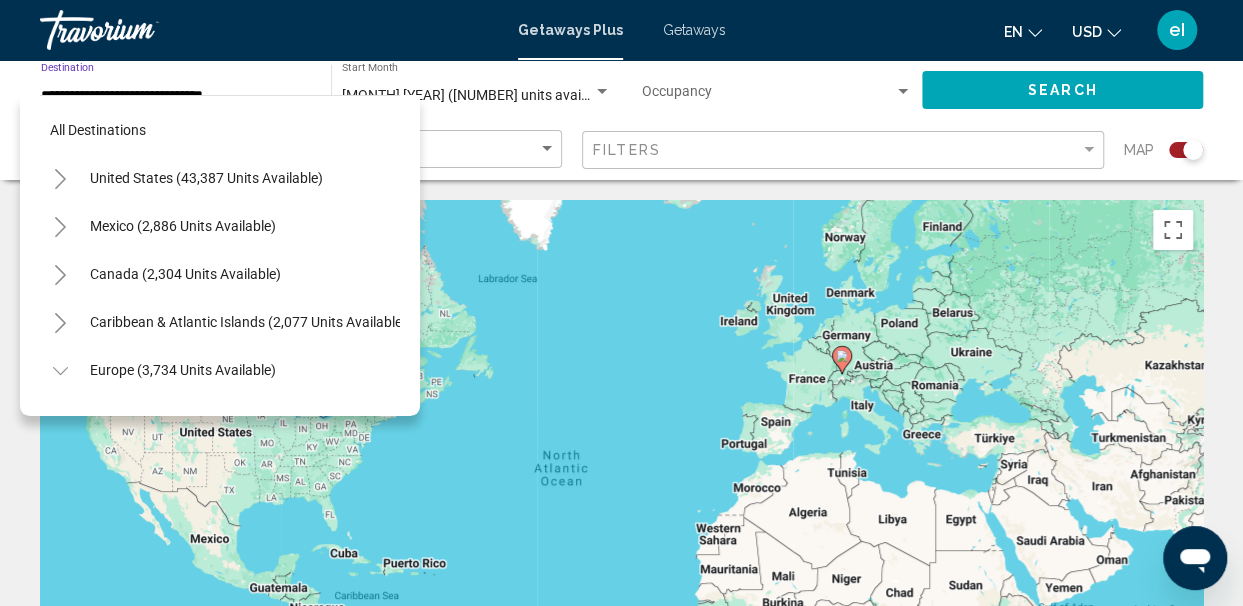scroll, scrollTop: 798, scrollLeft: 0, axis: vertical 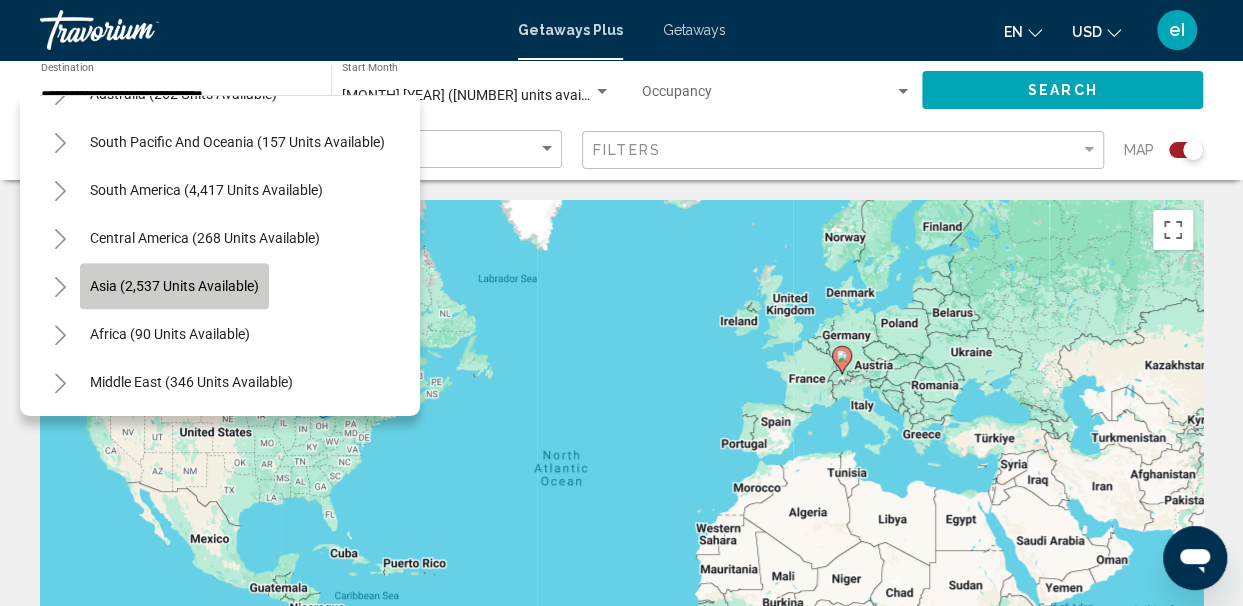 click on "Asia (2,537 units available)" 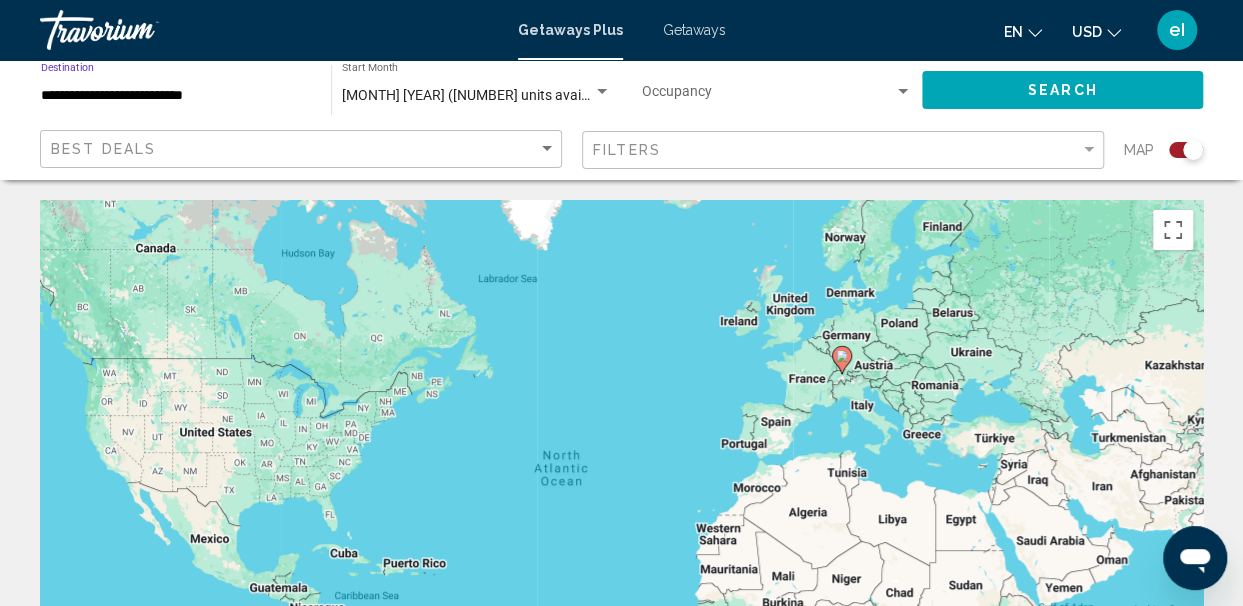 click on "Search" 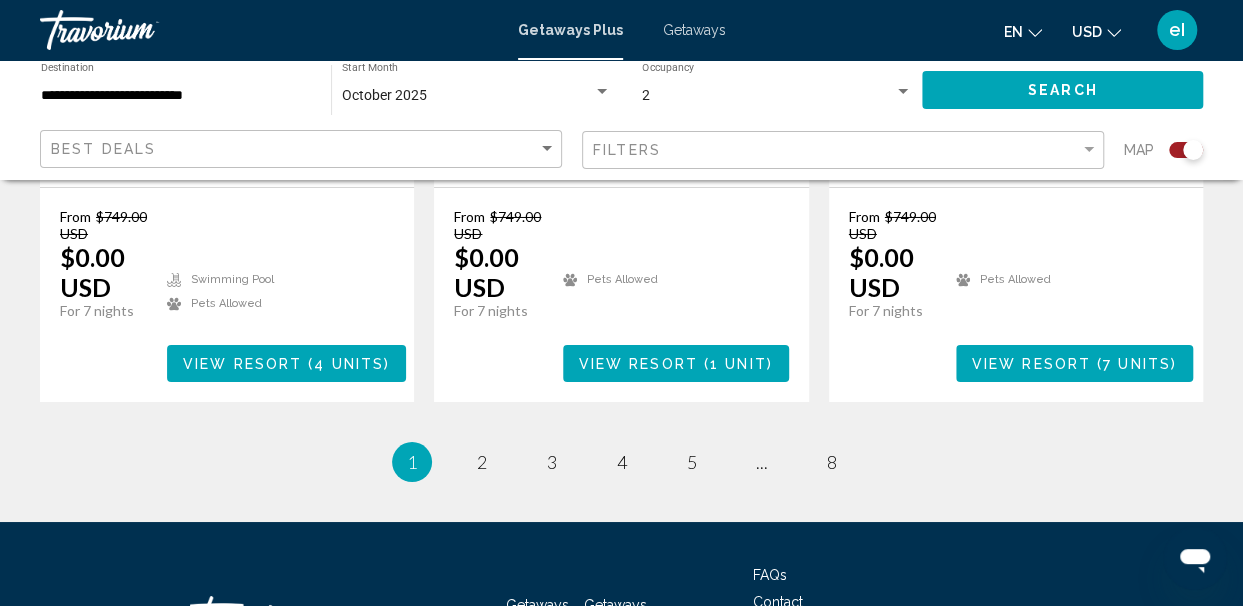scroll, scrollTop: 3495, scrollLeft: 0, axis: vertical 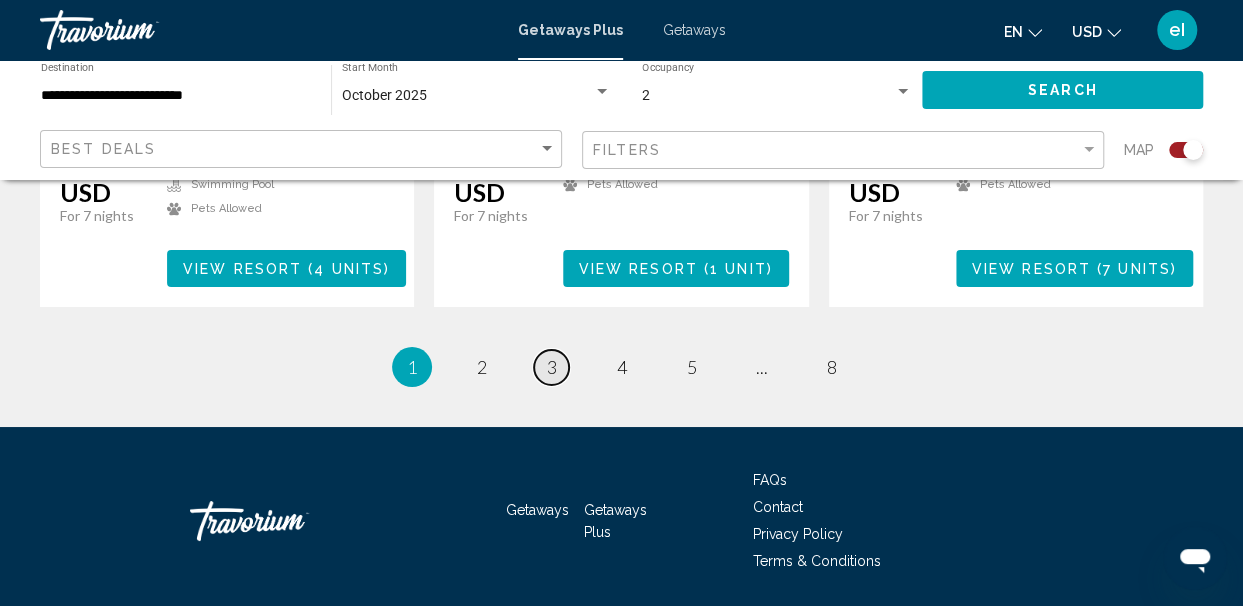 click on "3" at bounding box center [552, 367] 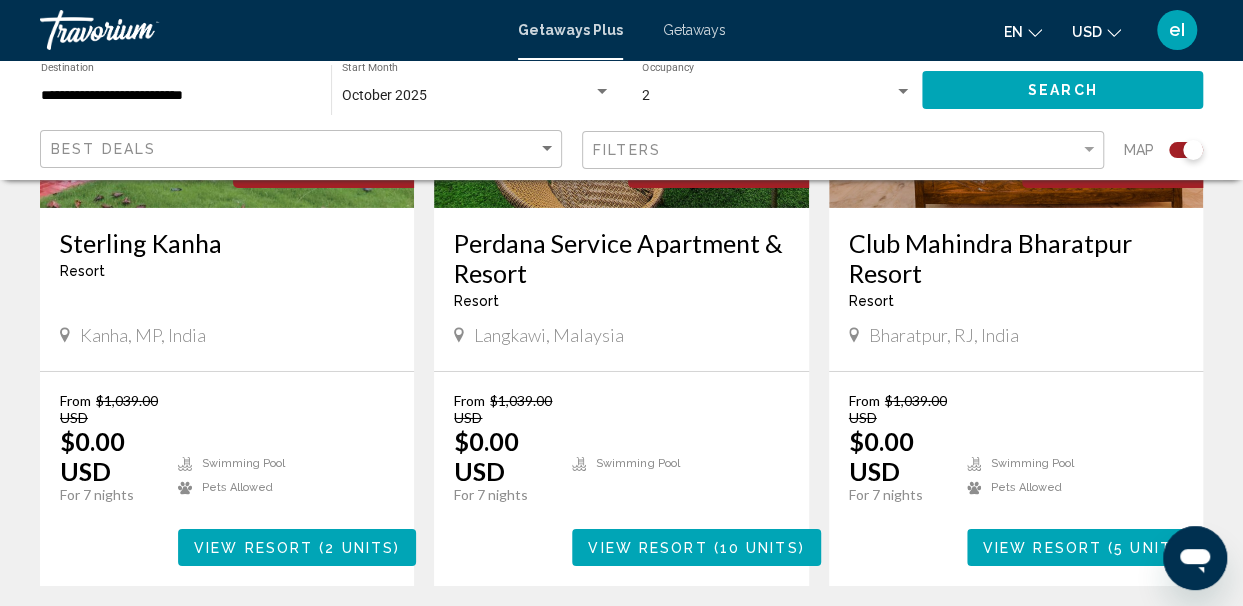 scroll, scrollTop: 3266, scrollLeft: 0, axis: vertical 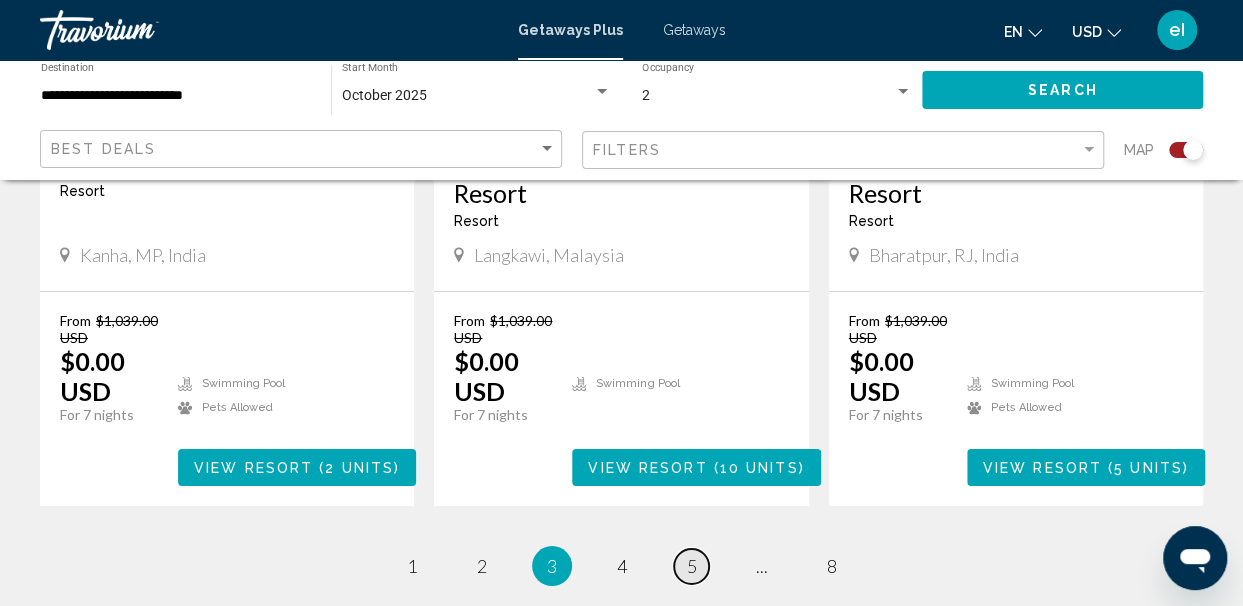 click on "5" at bounding box center (692, 566) 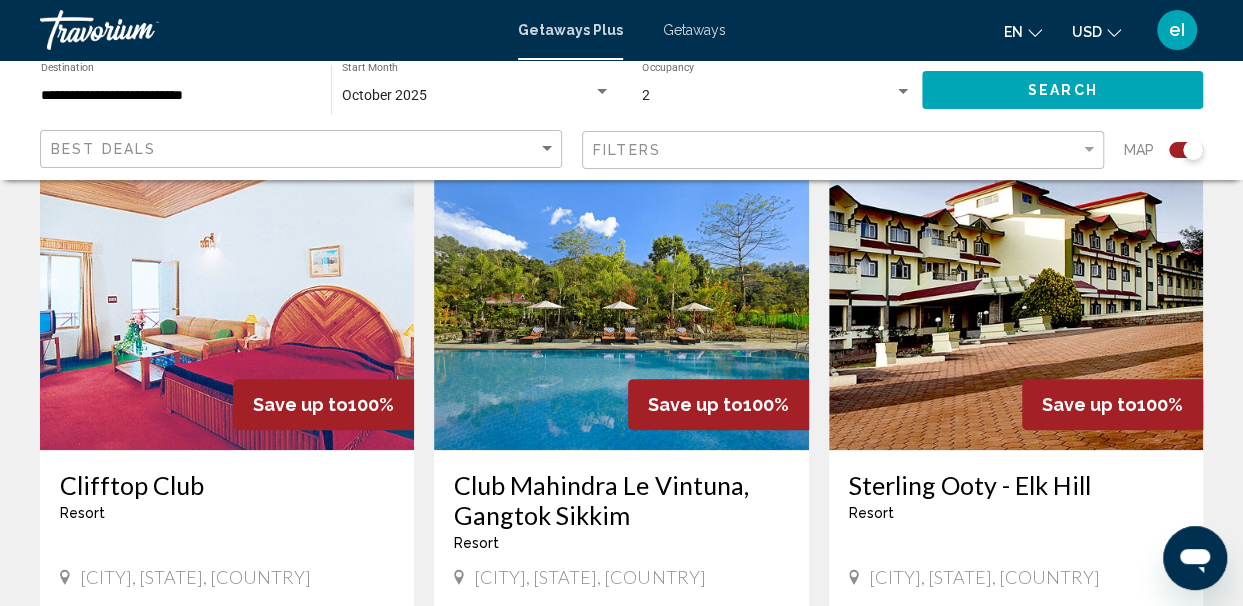 scroll, scrollTop: 800, scrollLeft: 0, axis: vertical 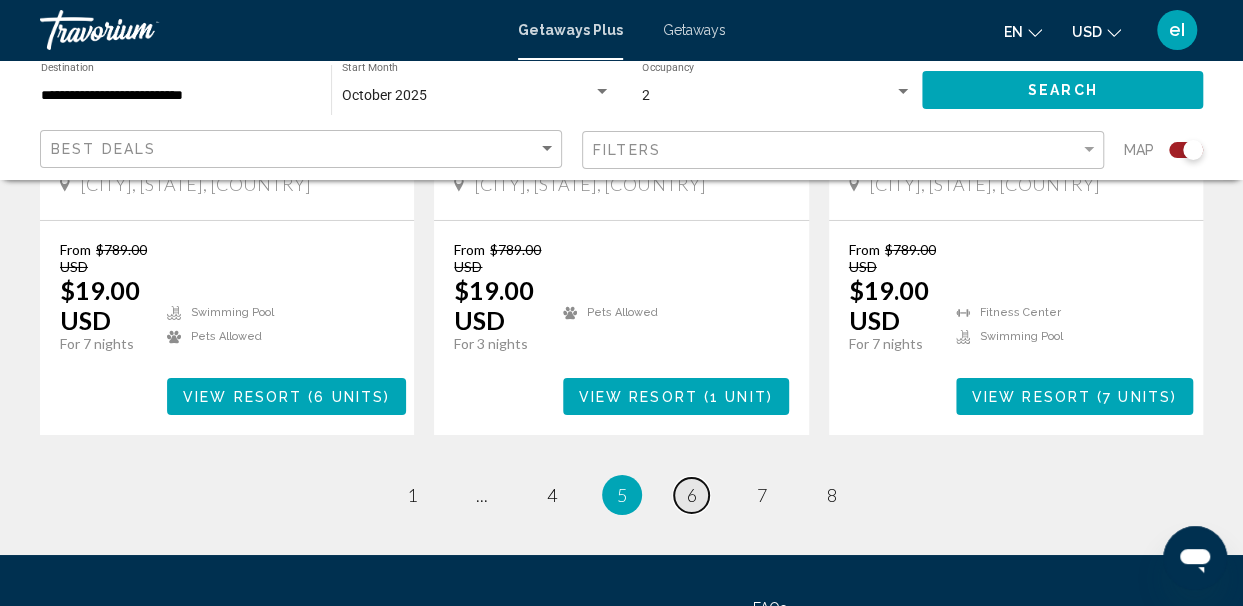 click on "6" at bounding box center [692, 495] 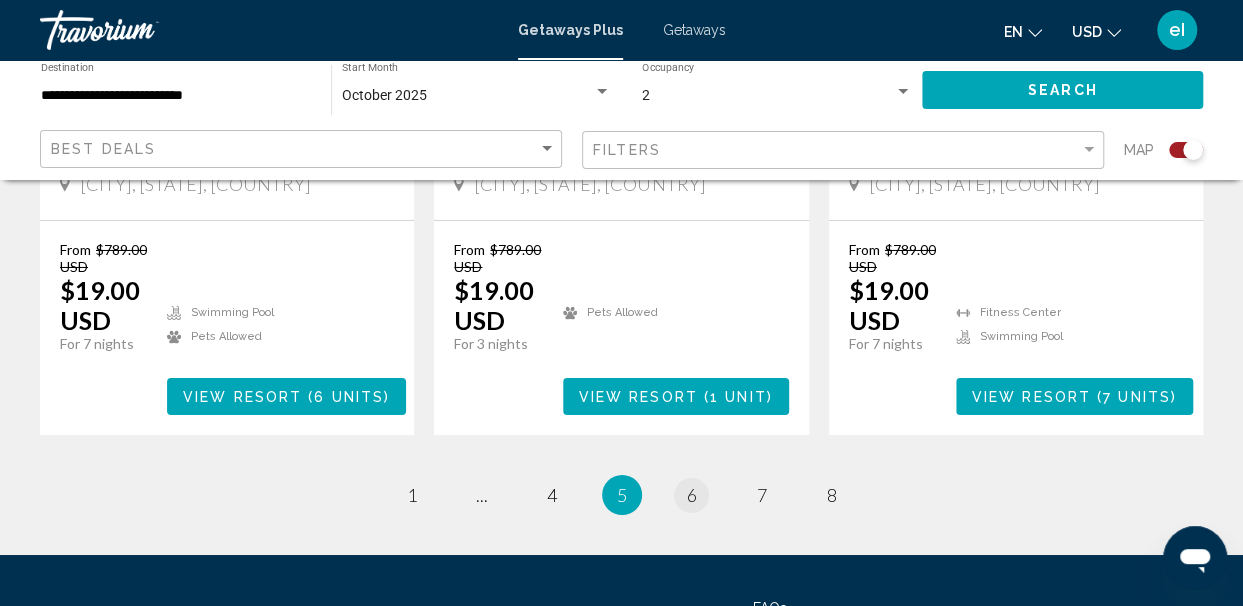scroll, scrollTop: 0, scrollLeft: 0, axis: both 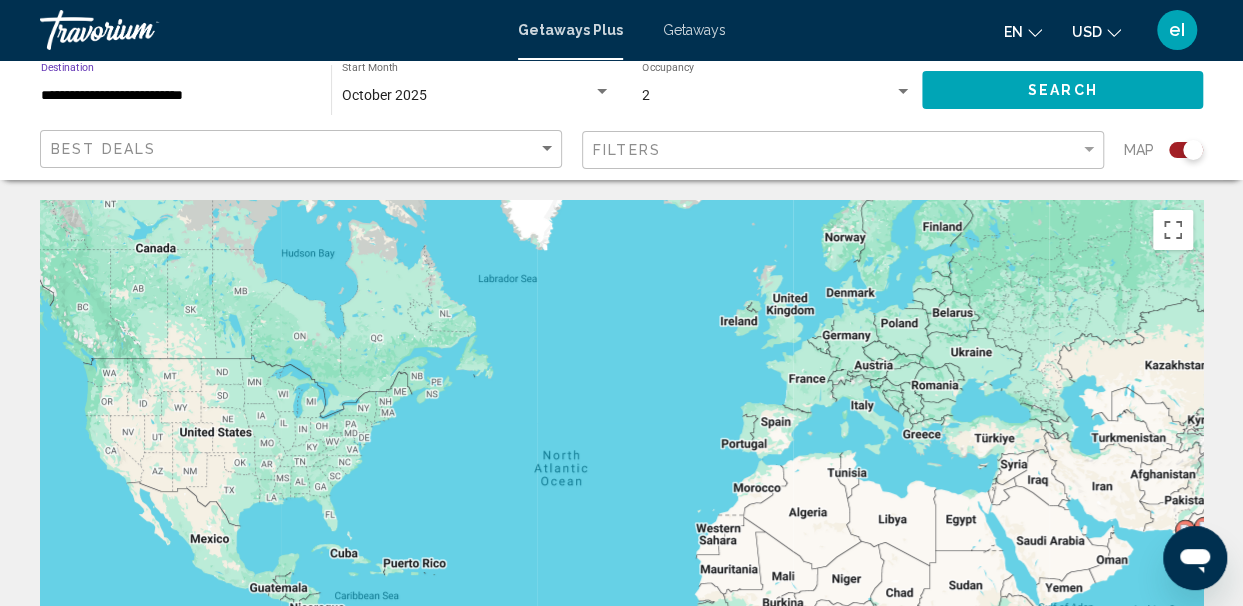 click on "**********" at bounding box center [176, 96] 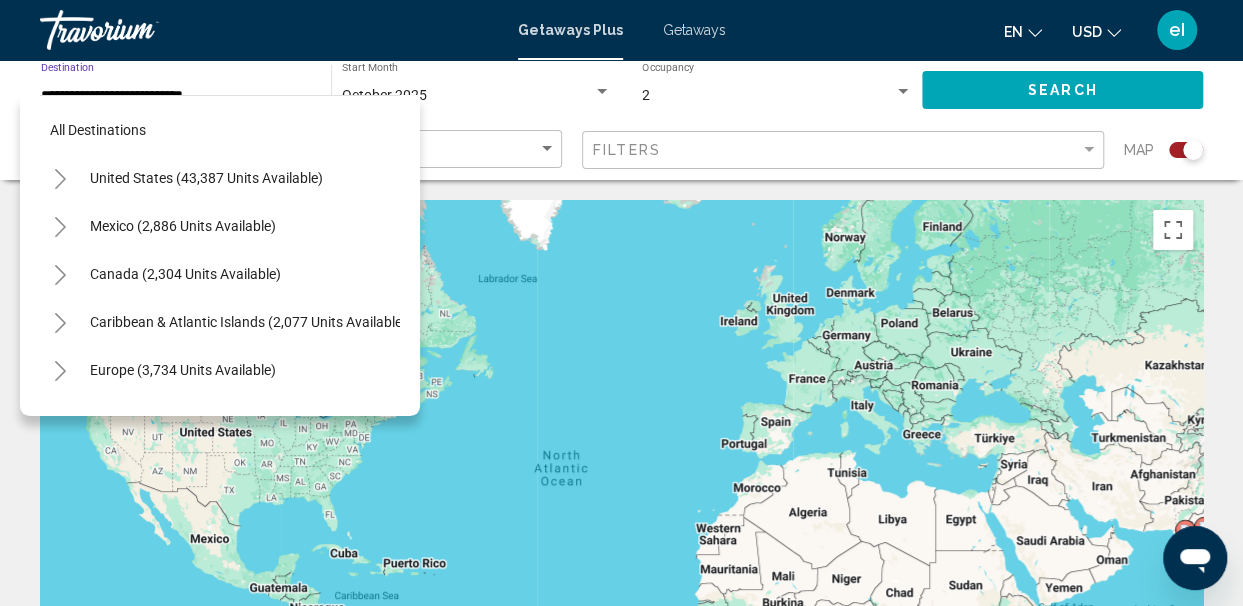 scroll, scrollTop: 366, scrollLeft: 0, axis: vertical 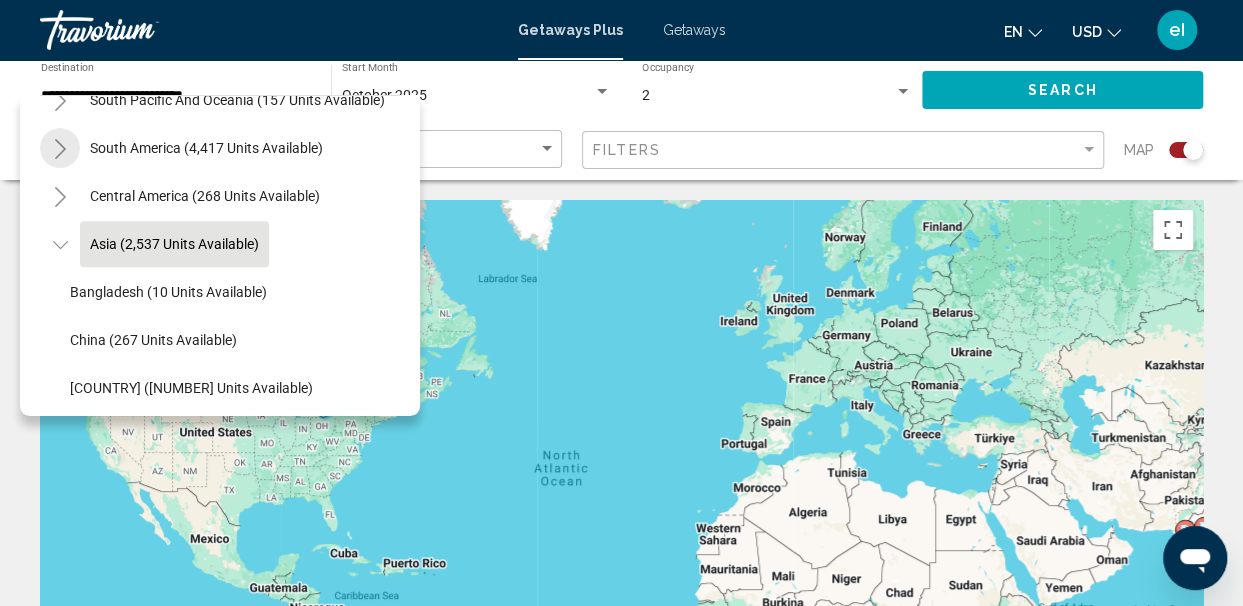 click 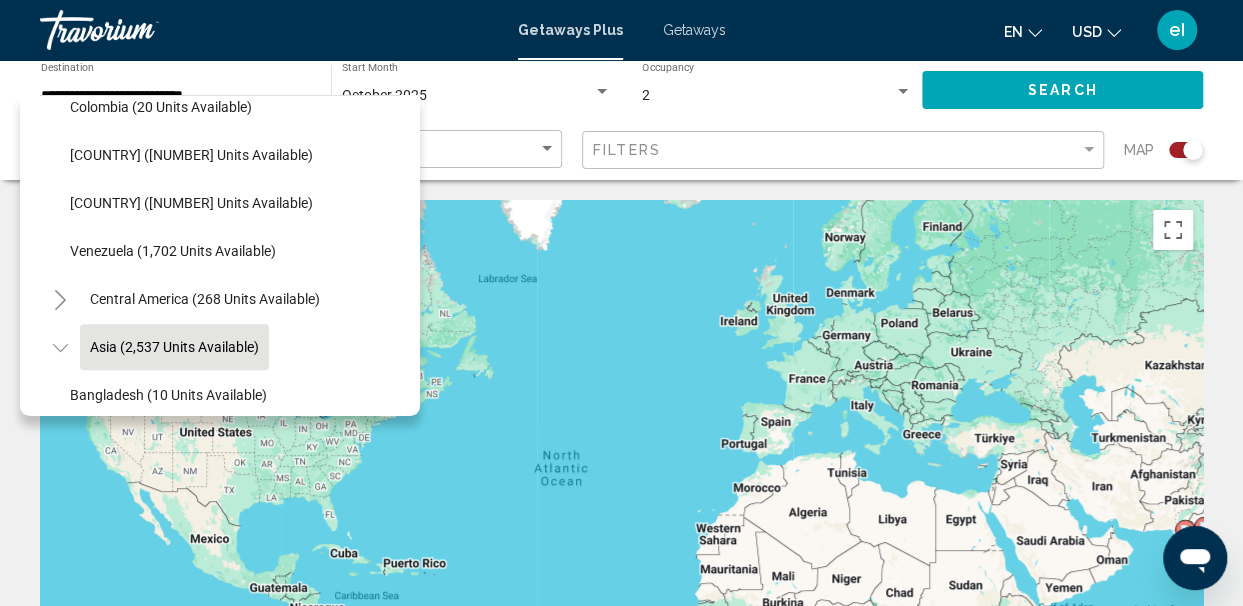 scroll, scrollTop: 659, scrollLeft: 0, axis: vertical 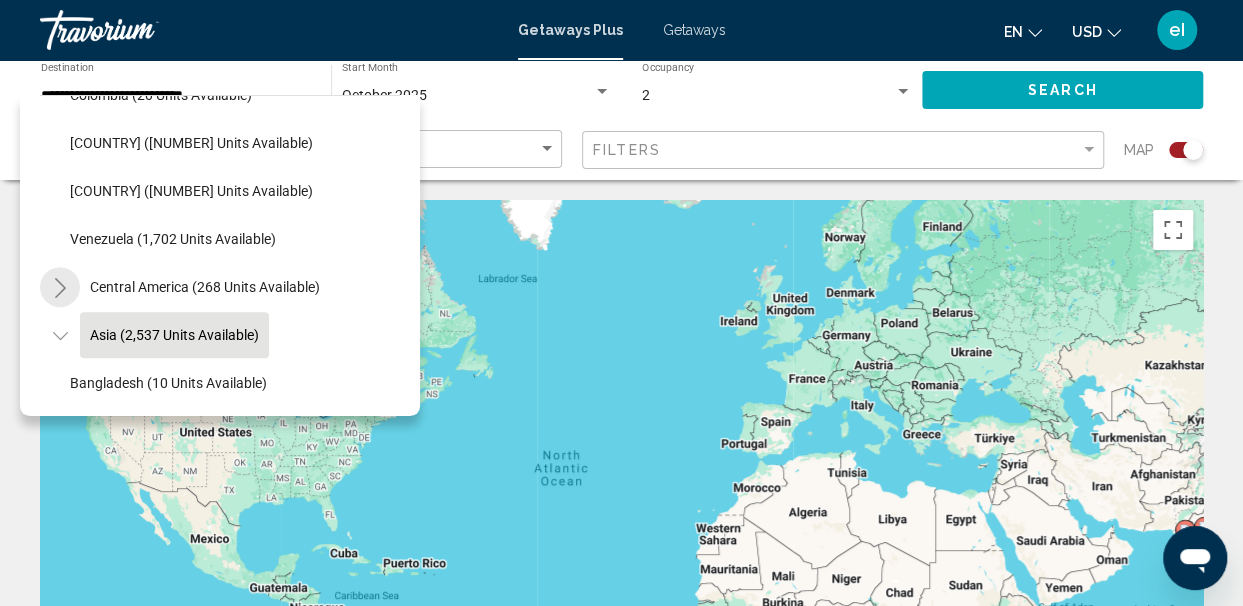 click 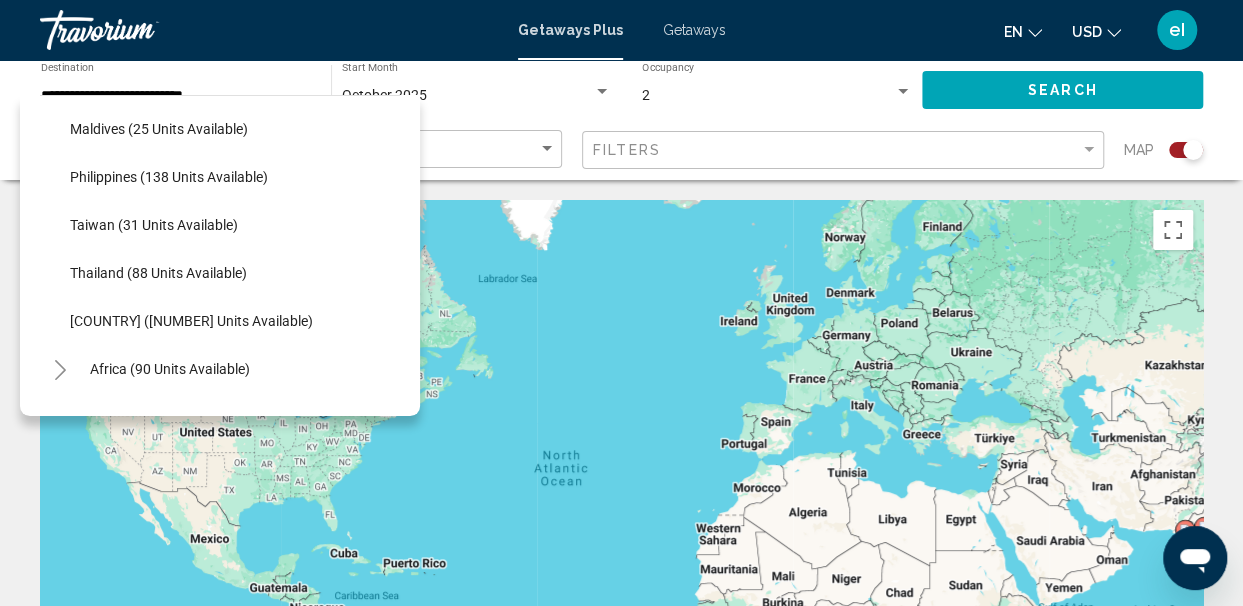 scroll, scrollTop: 1299, scrollLeft: 0, axis: vertical 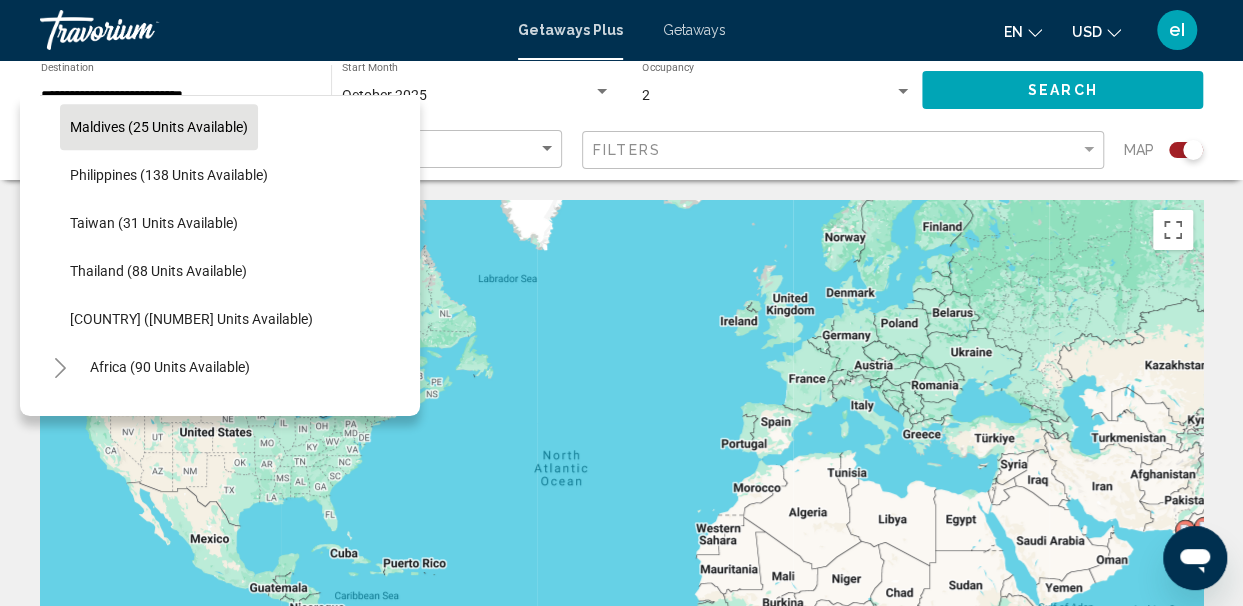 click on "Maldives (25 units available)" 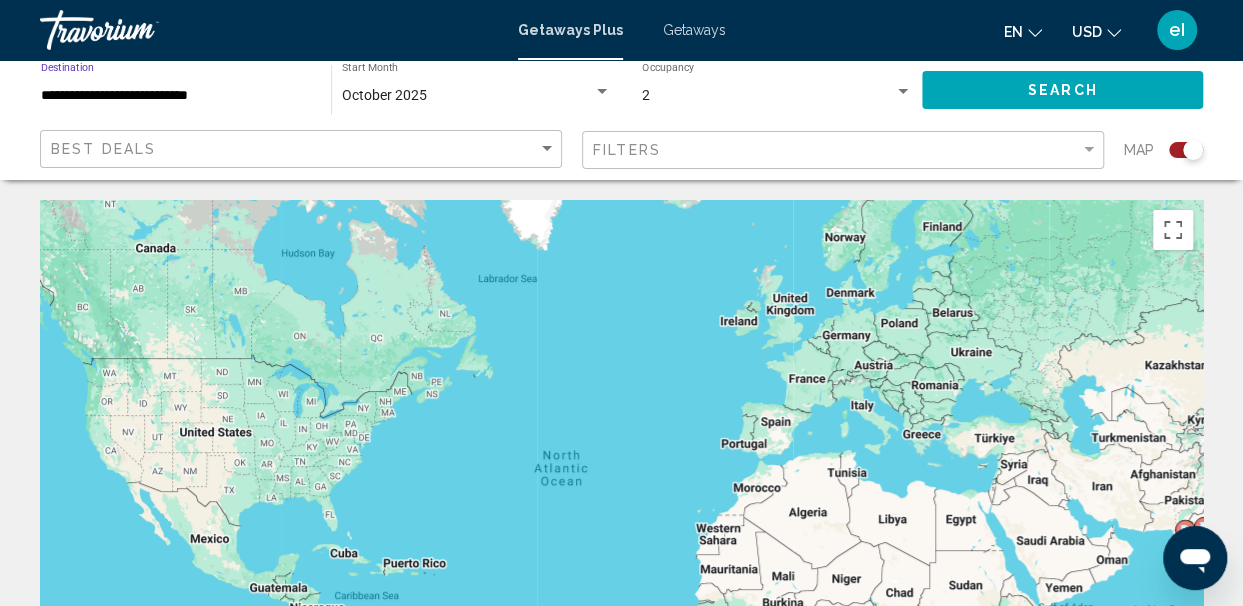 click on "October 2025" at bounding box center [467, 96] 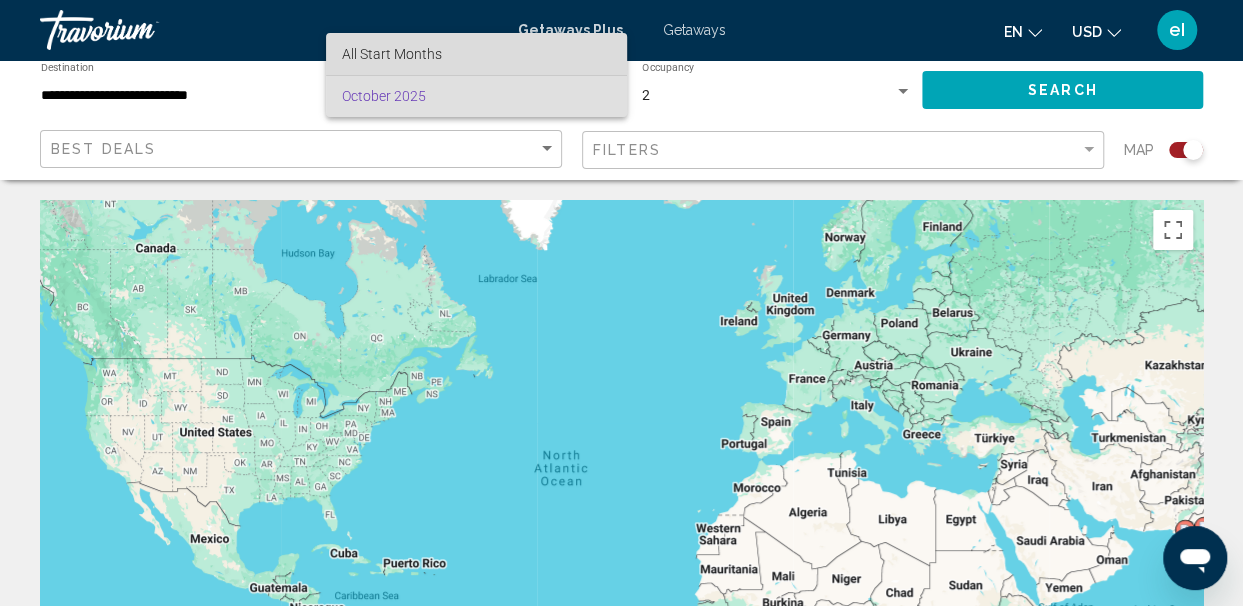 click on "All Start Months" at bounding box center (392, 54) 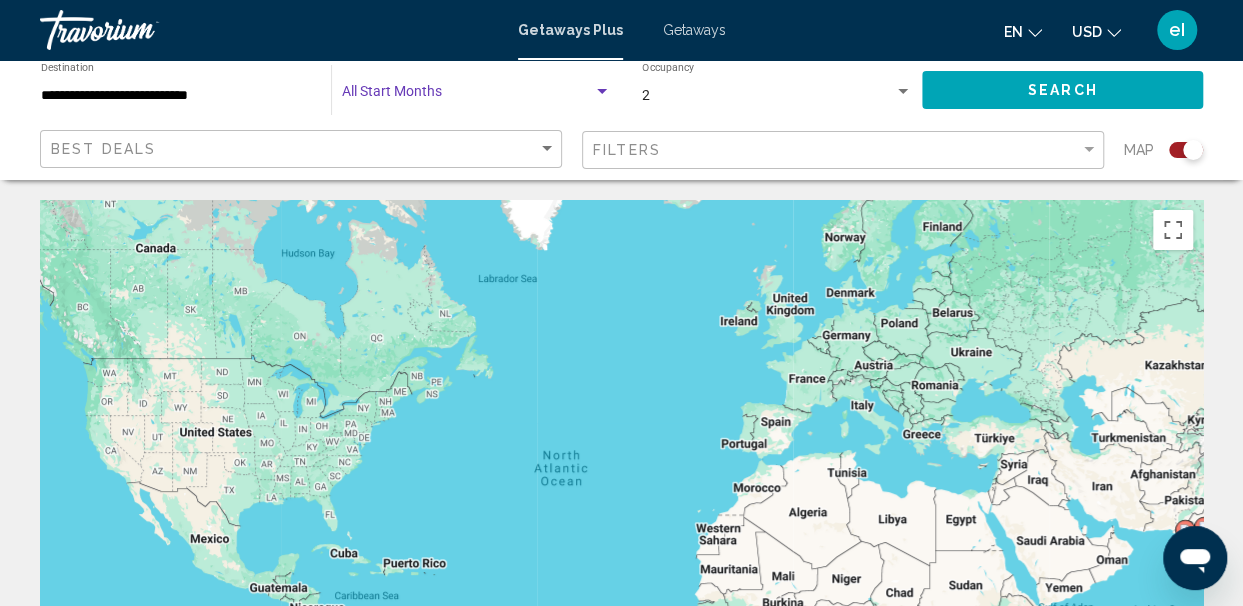 click on "Search" 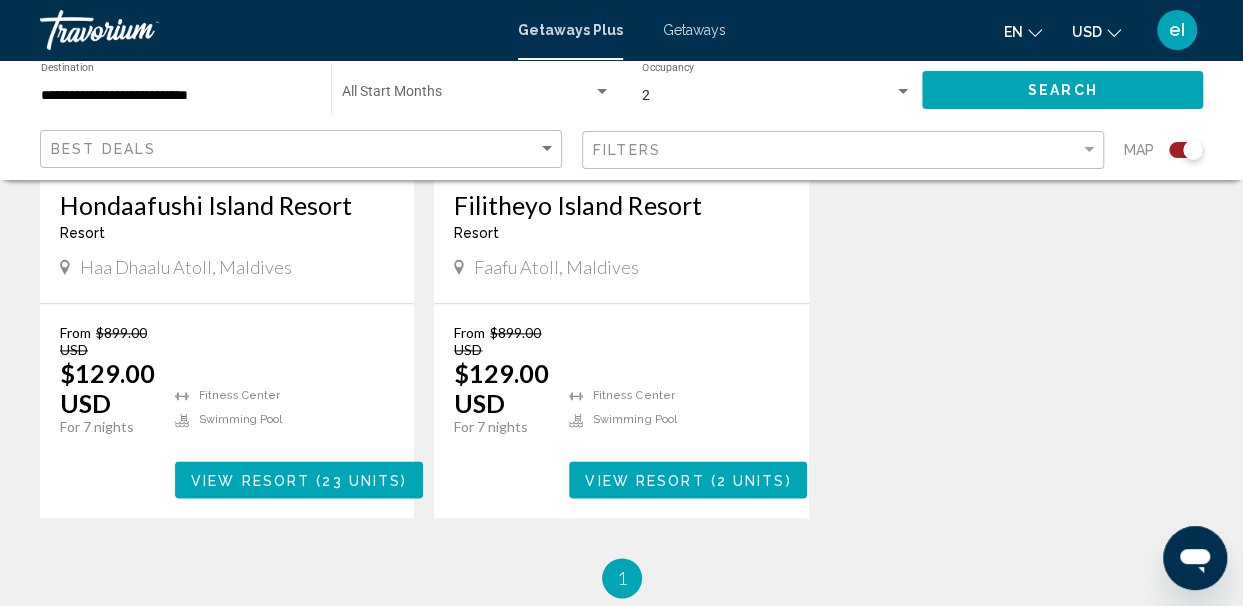 scroll, scrollTop: 1080, scrollLeft: 0, axis: vertical 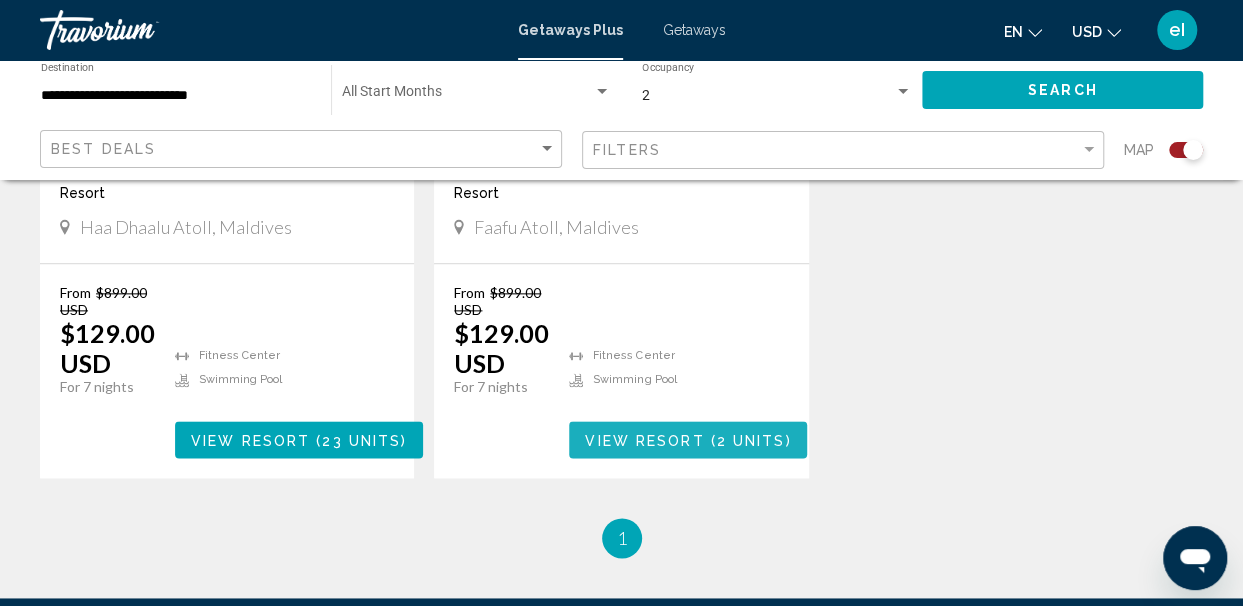 click on "2 units" at bounding box center [751, 440] 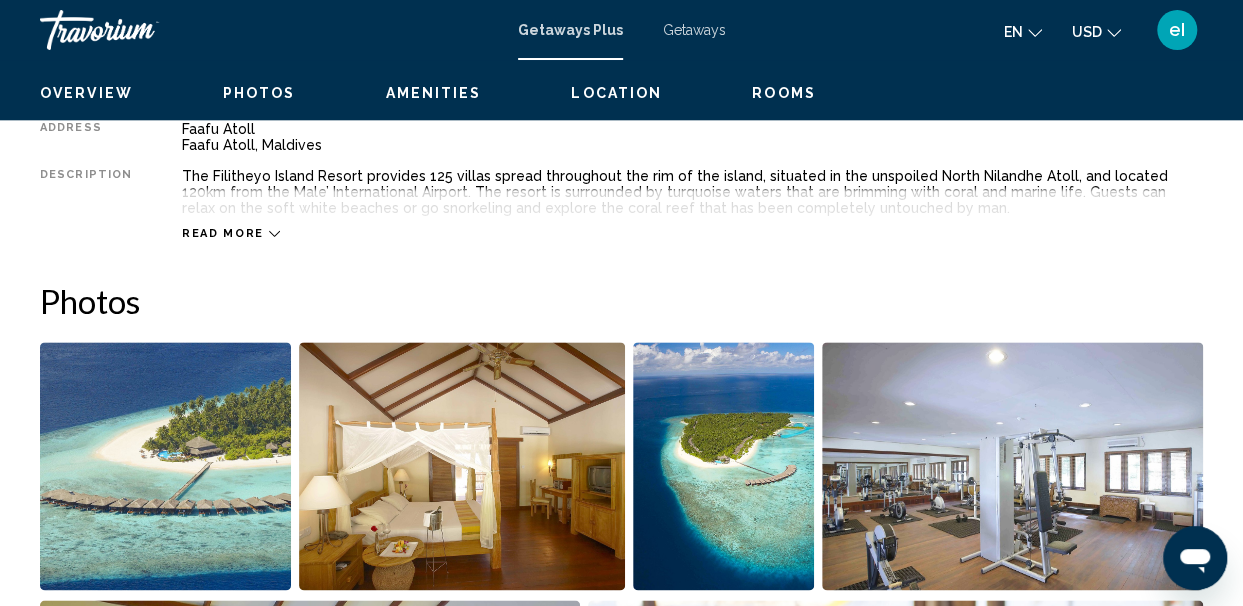 scroll, scrollTop: 232, scrollLeft: 0, axis: vertical 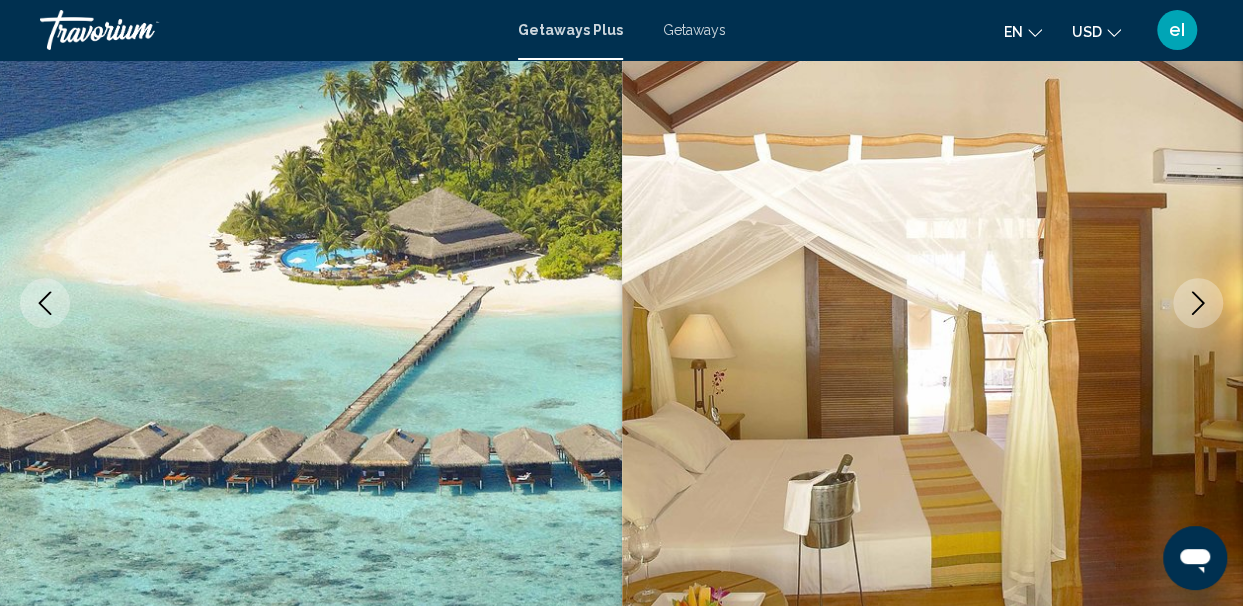 click 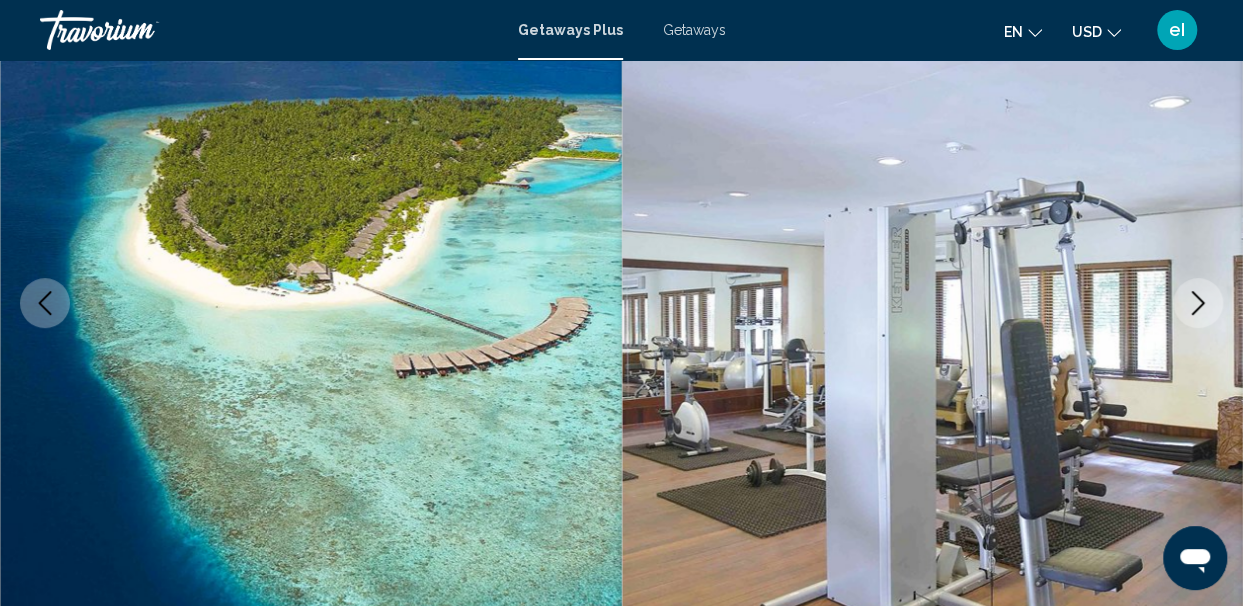 click 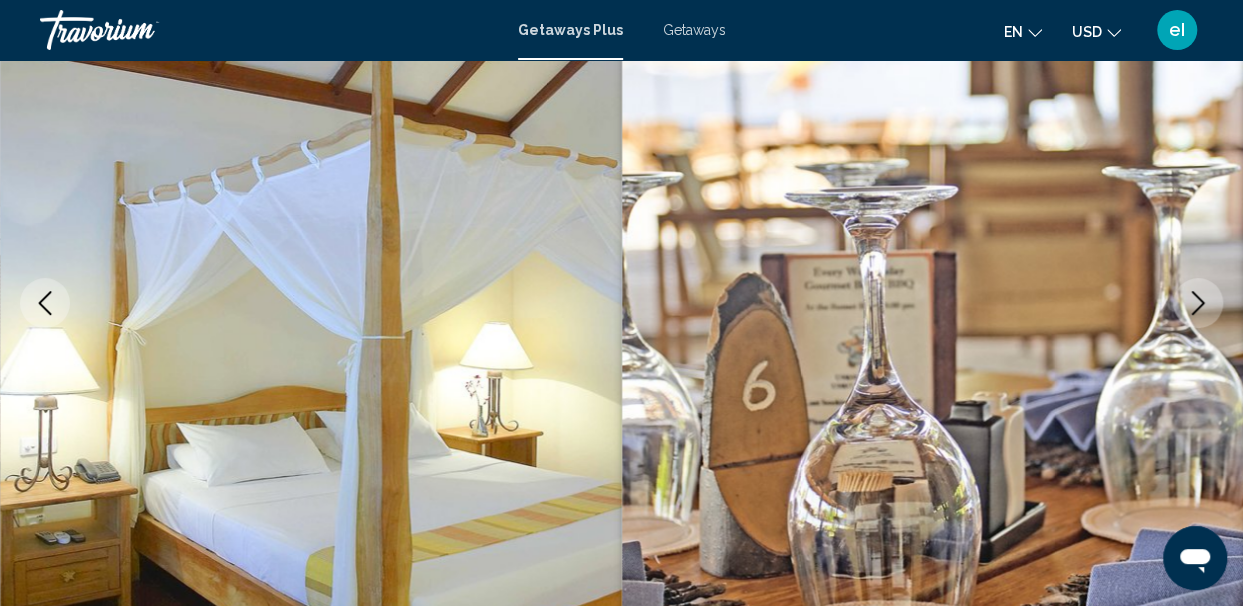 click 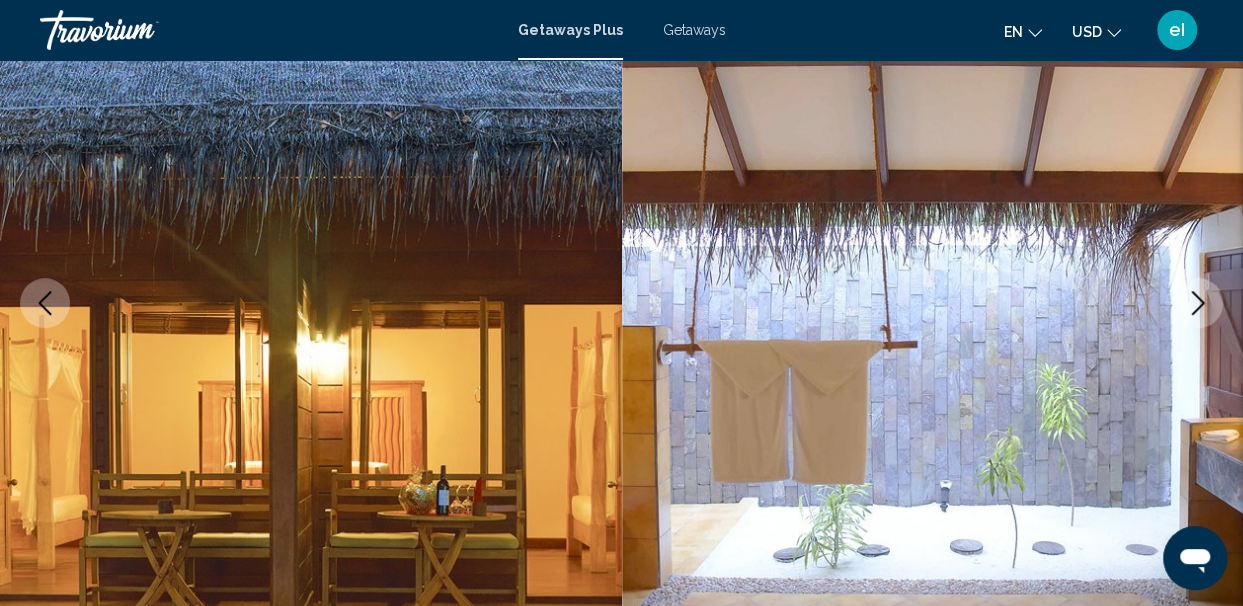 click 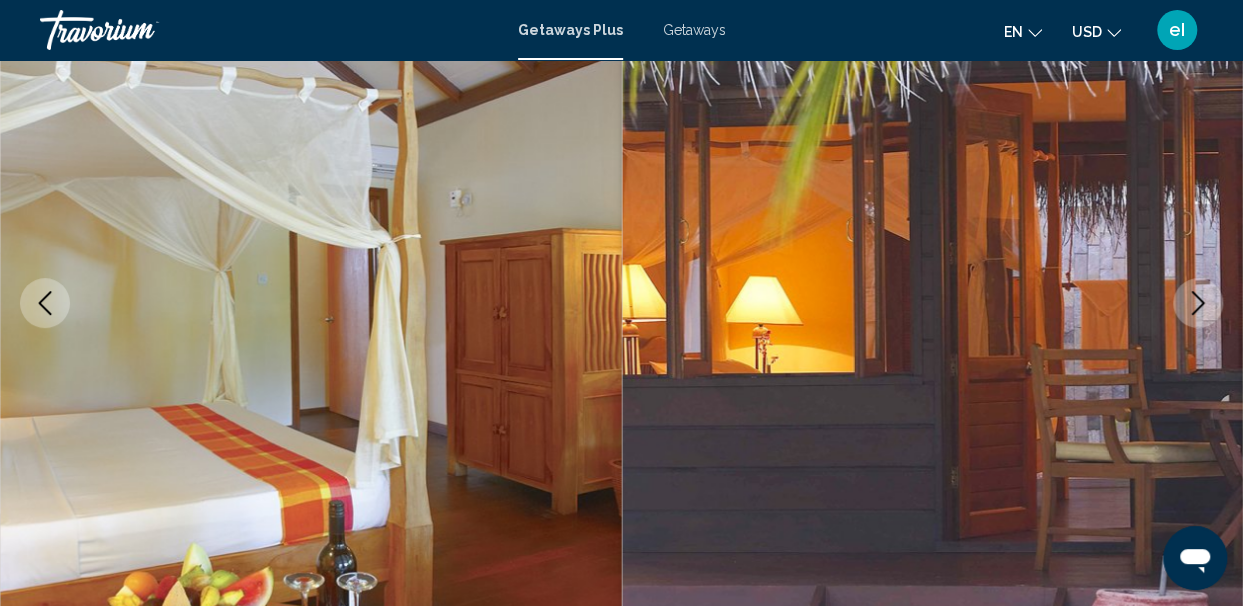 click 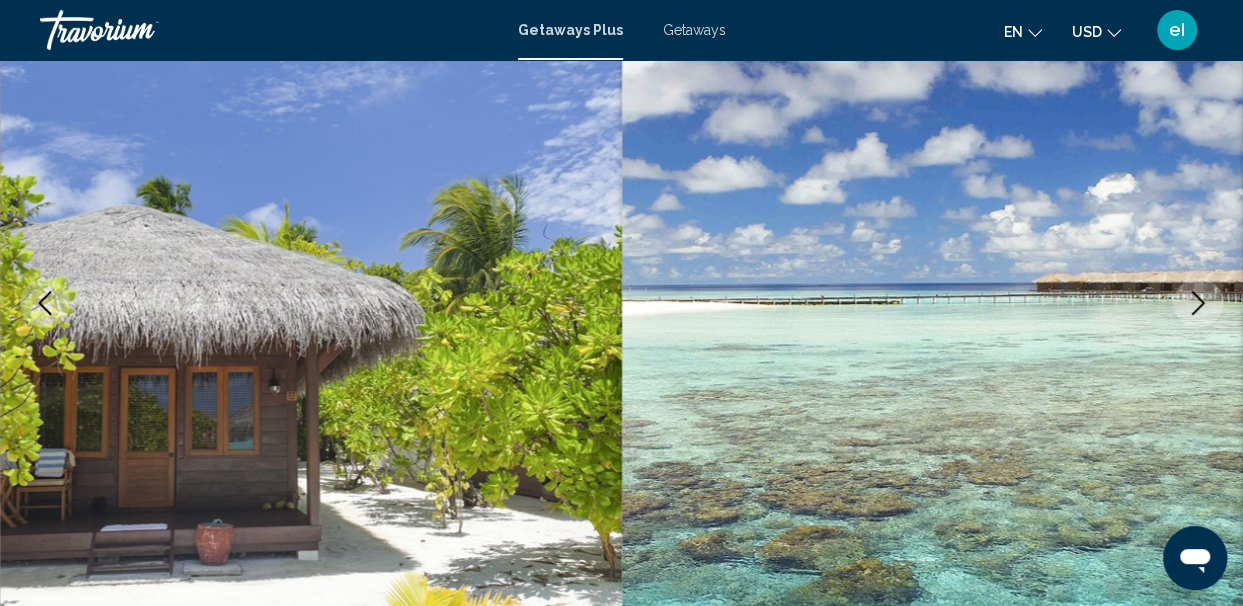 click 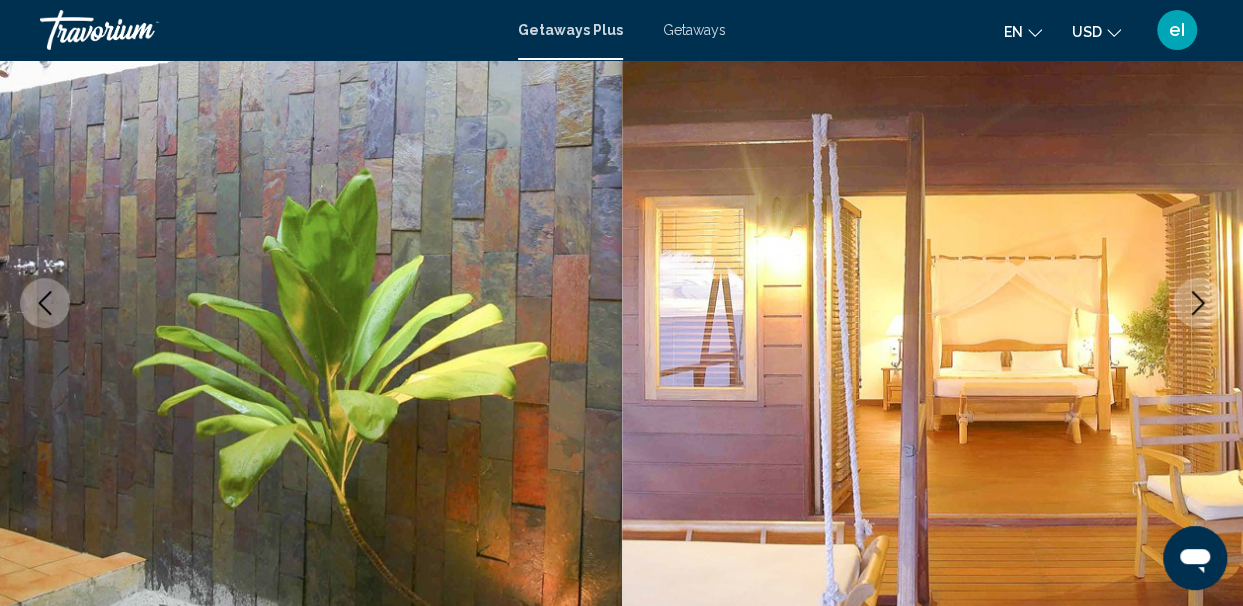 click 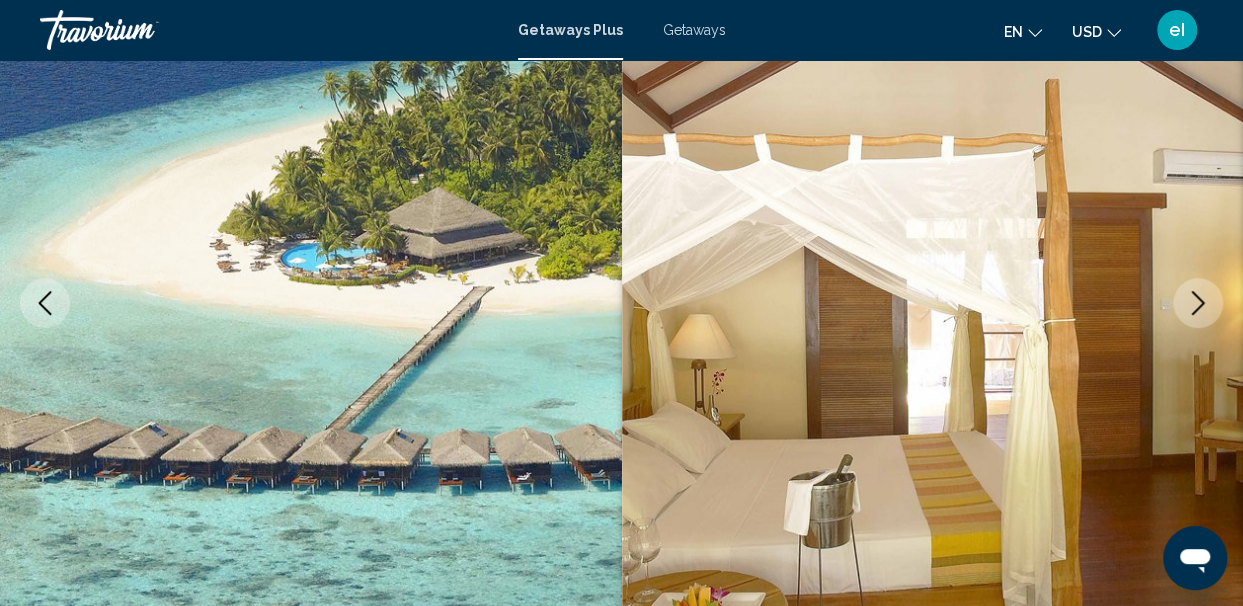 click 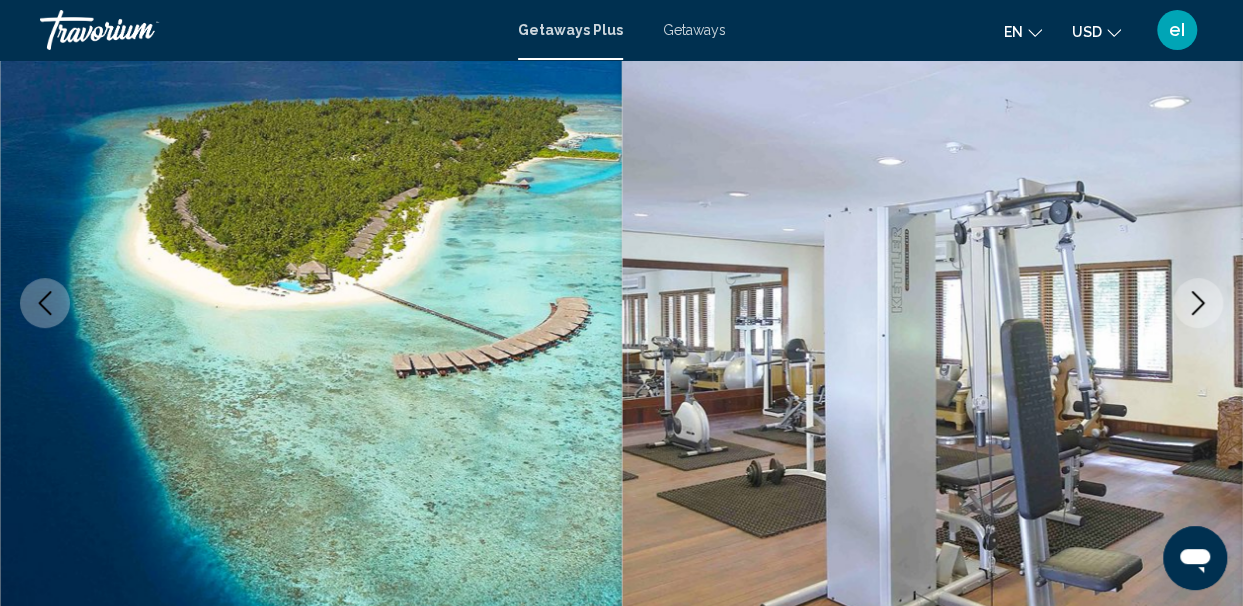 click 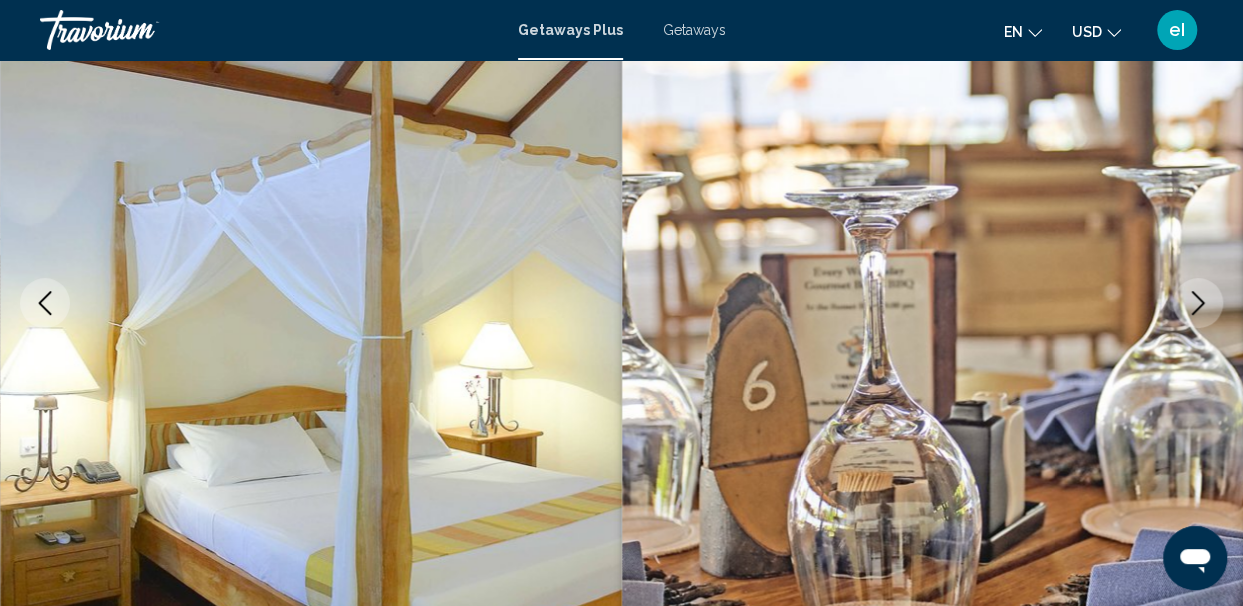 click 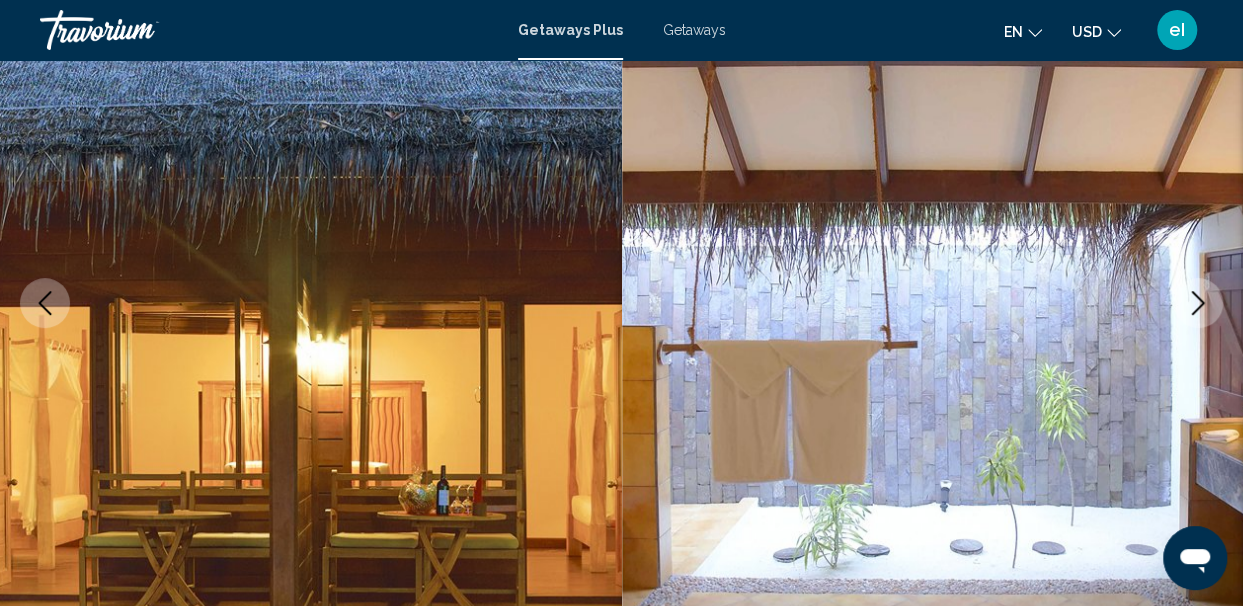 click 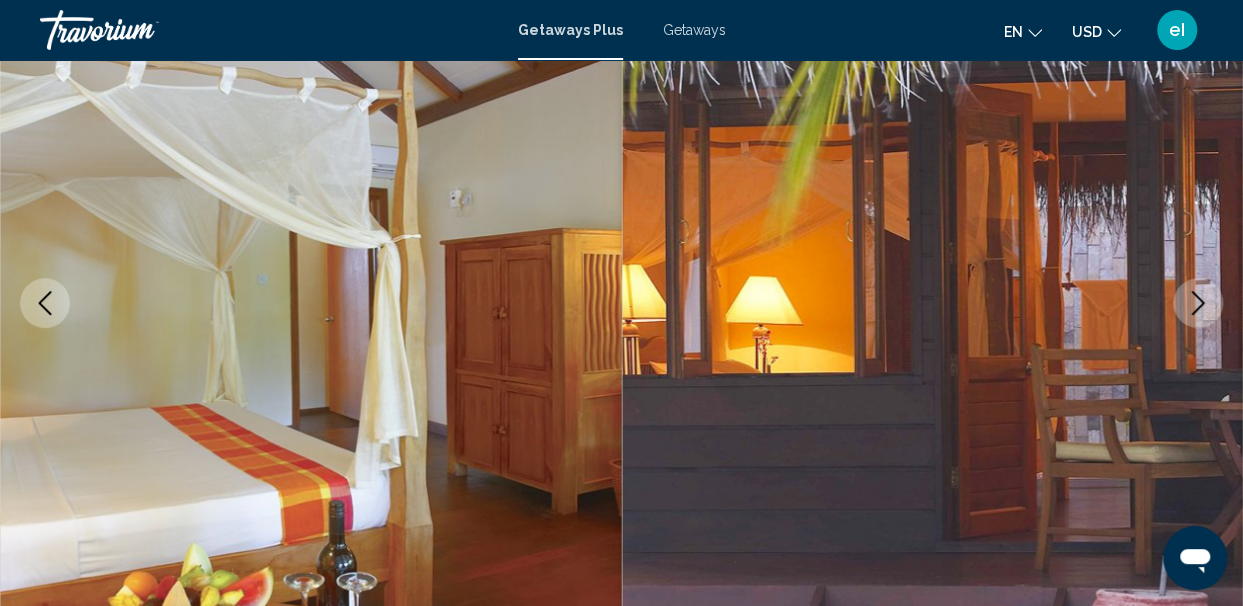 click 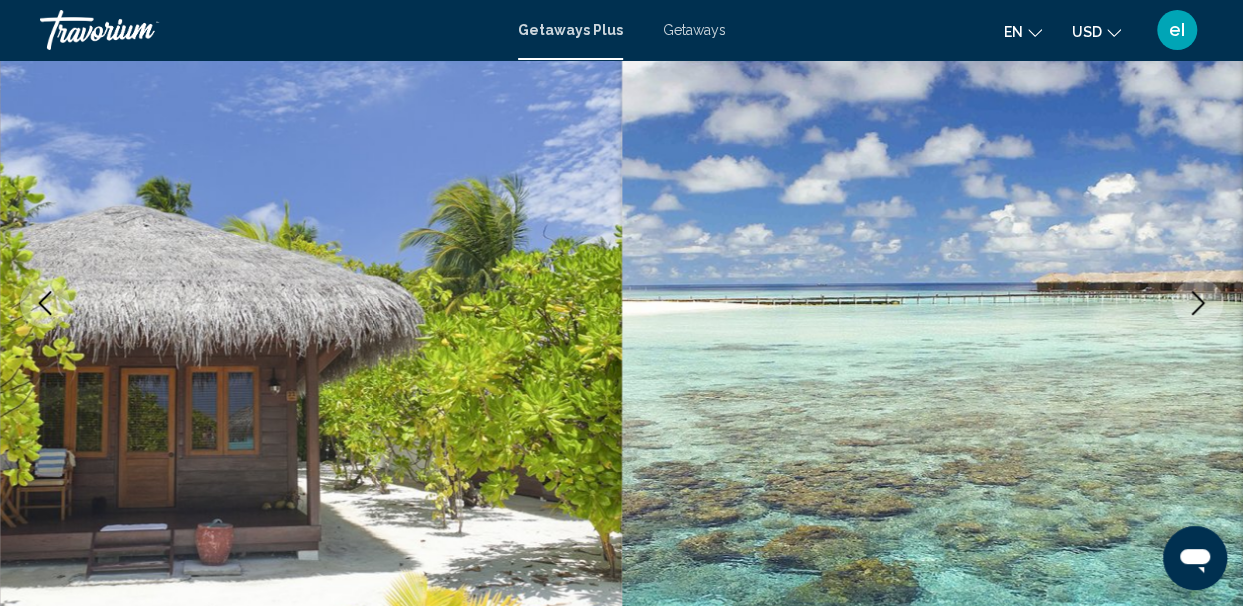 click 